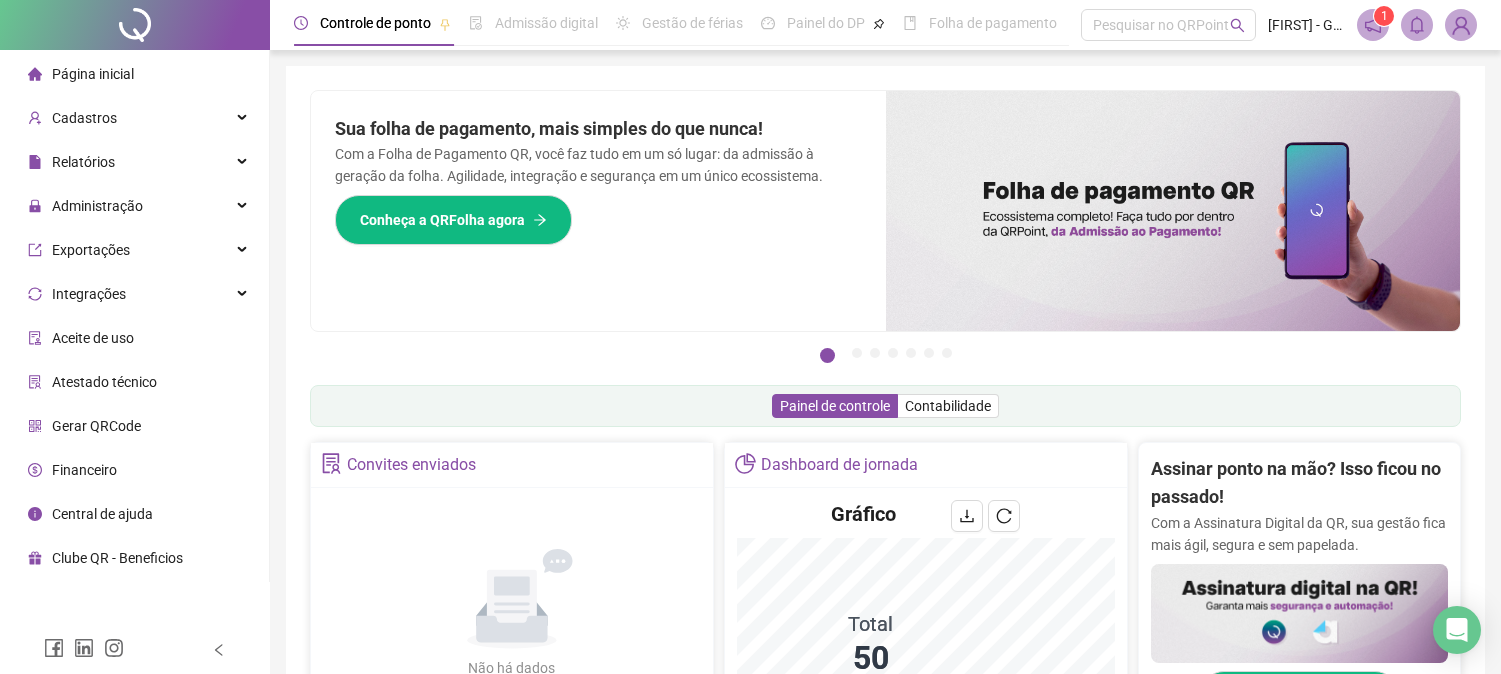 scroll, scrollTop: 0, scrollLeft: 0, axis: both 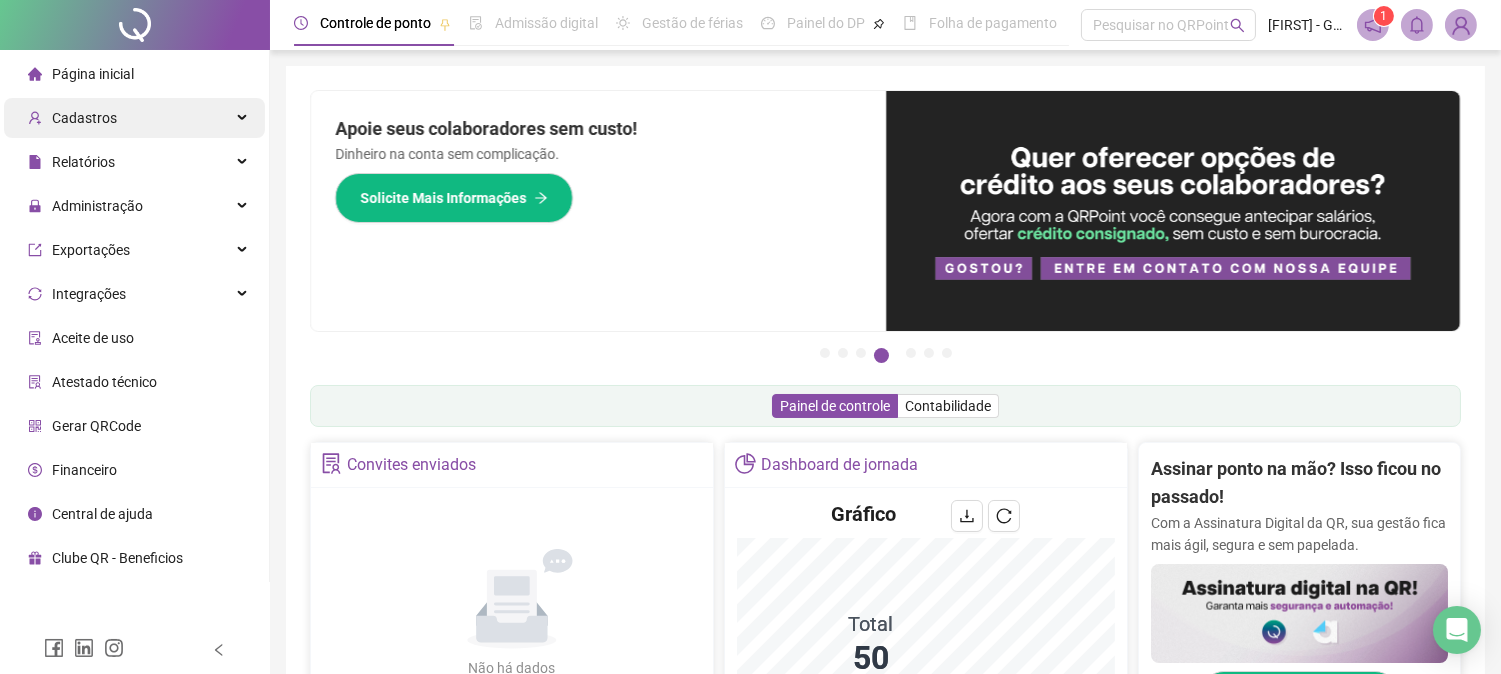 click at bounding box center (244, 118) 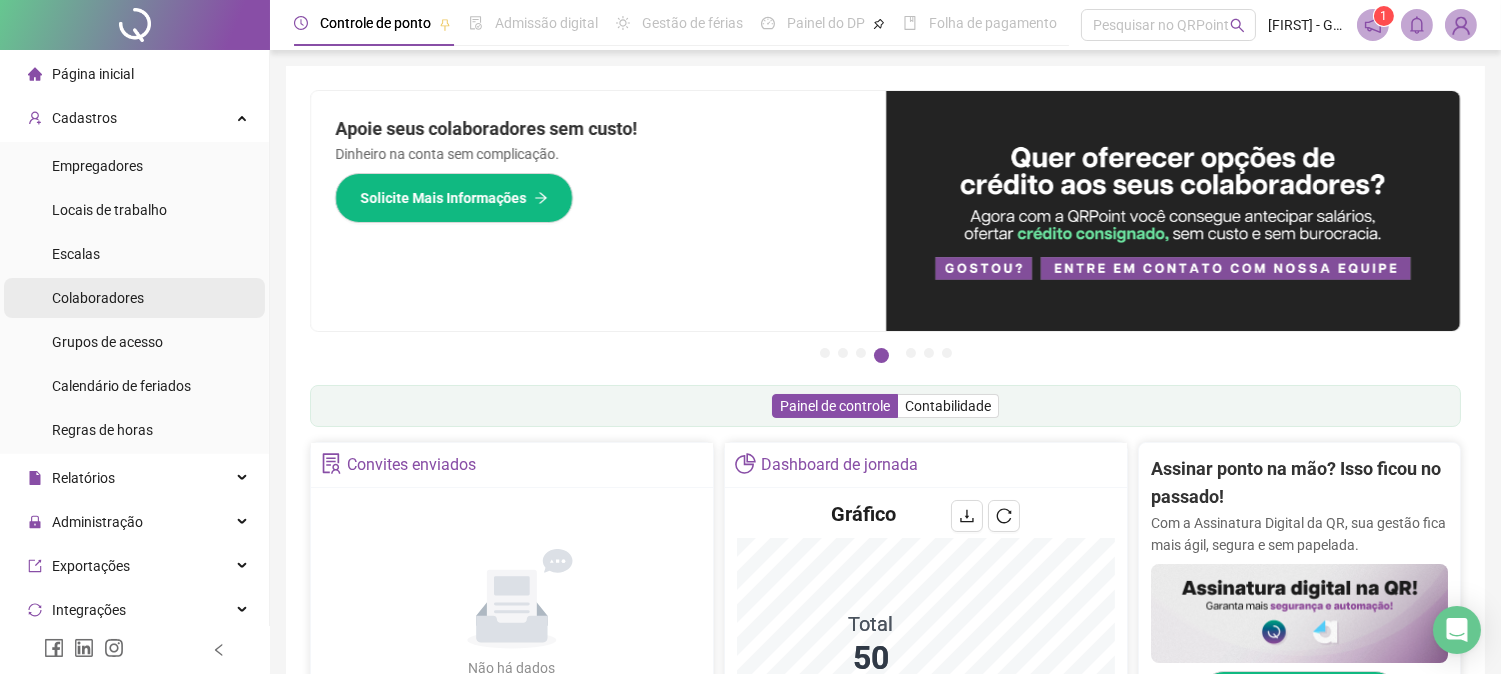 click on "Colaboradores" at bounding box center (98, 298) 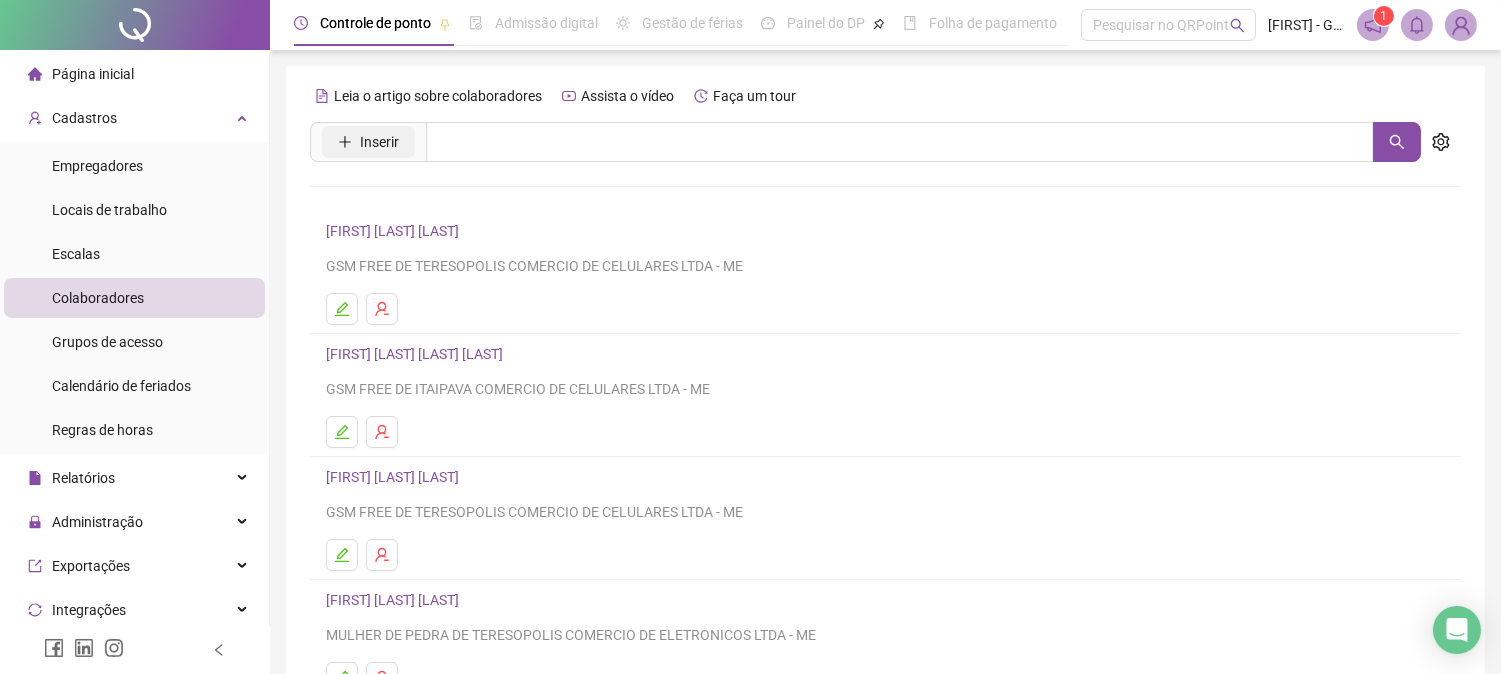 click on "Inserir" at bounding box center [379, 142] 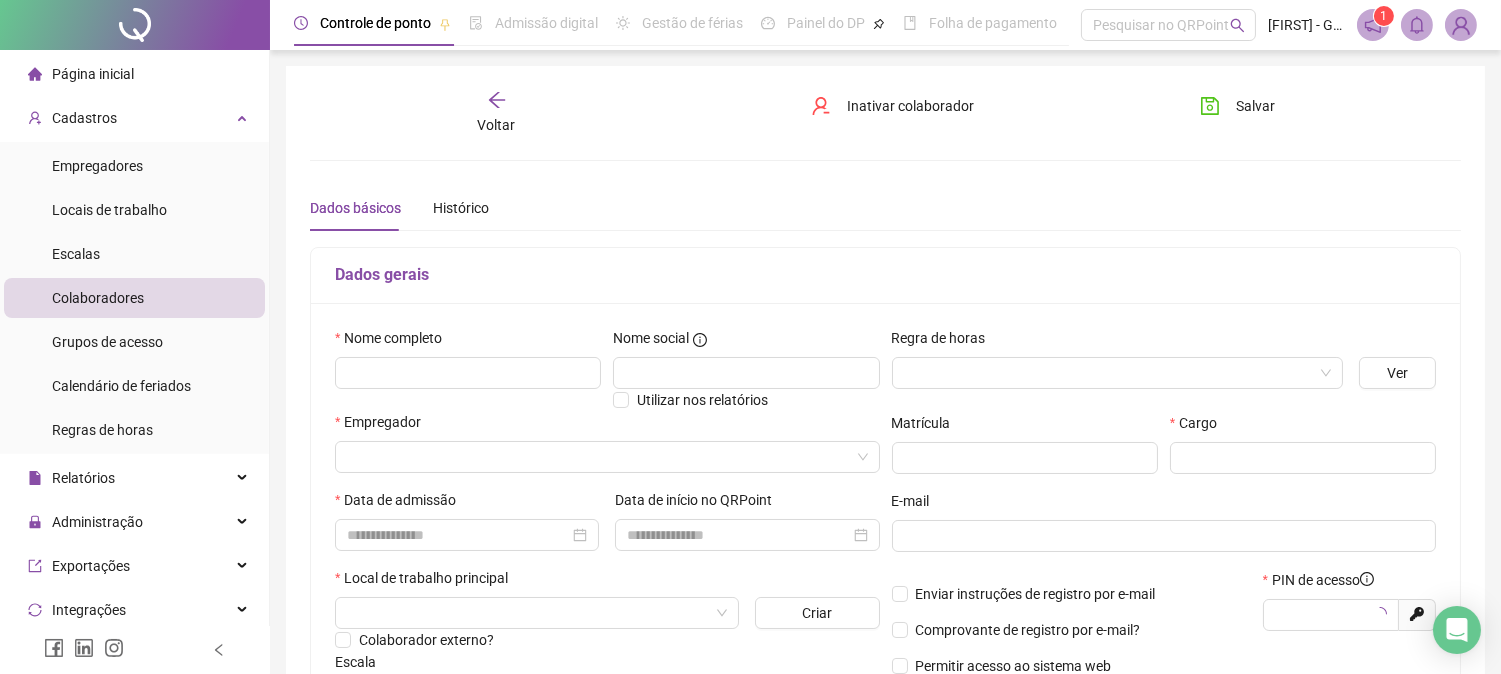 type on "*****" 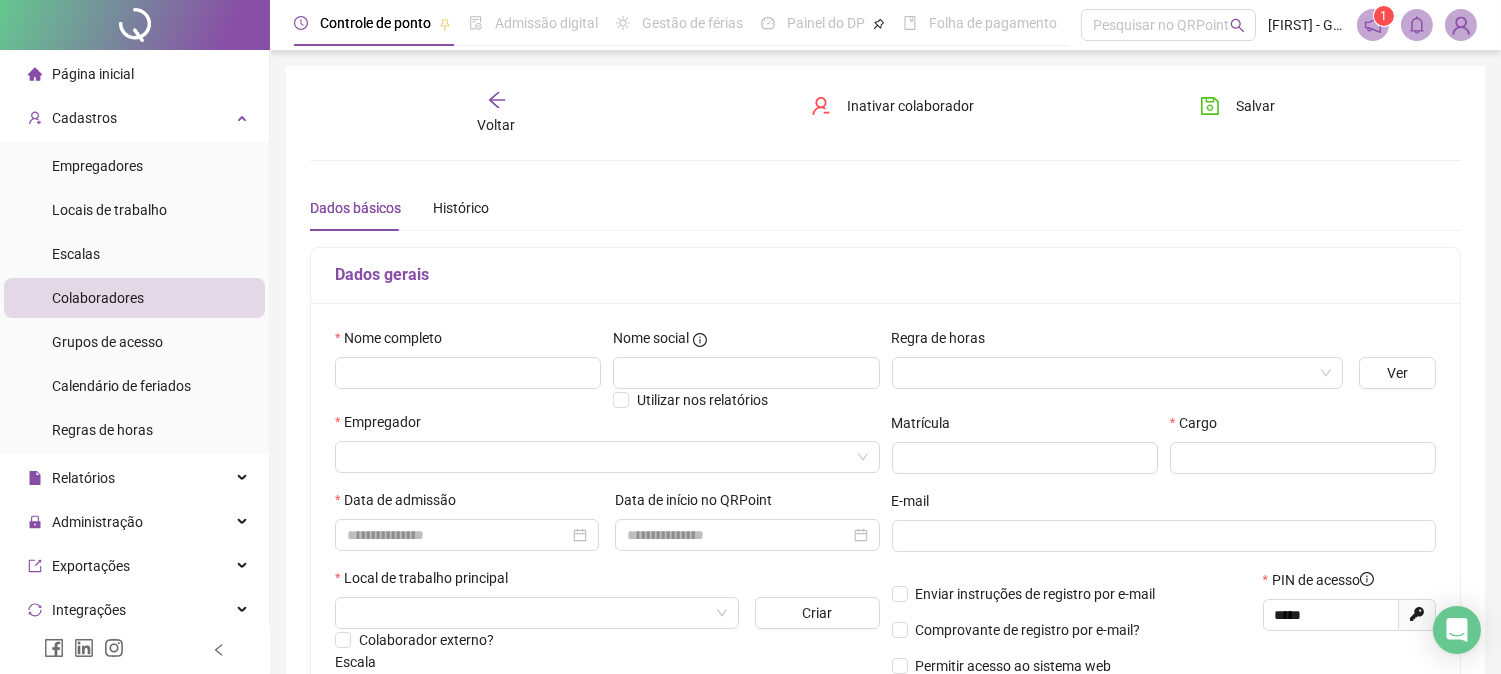 click 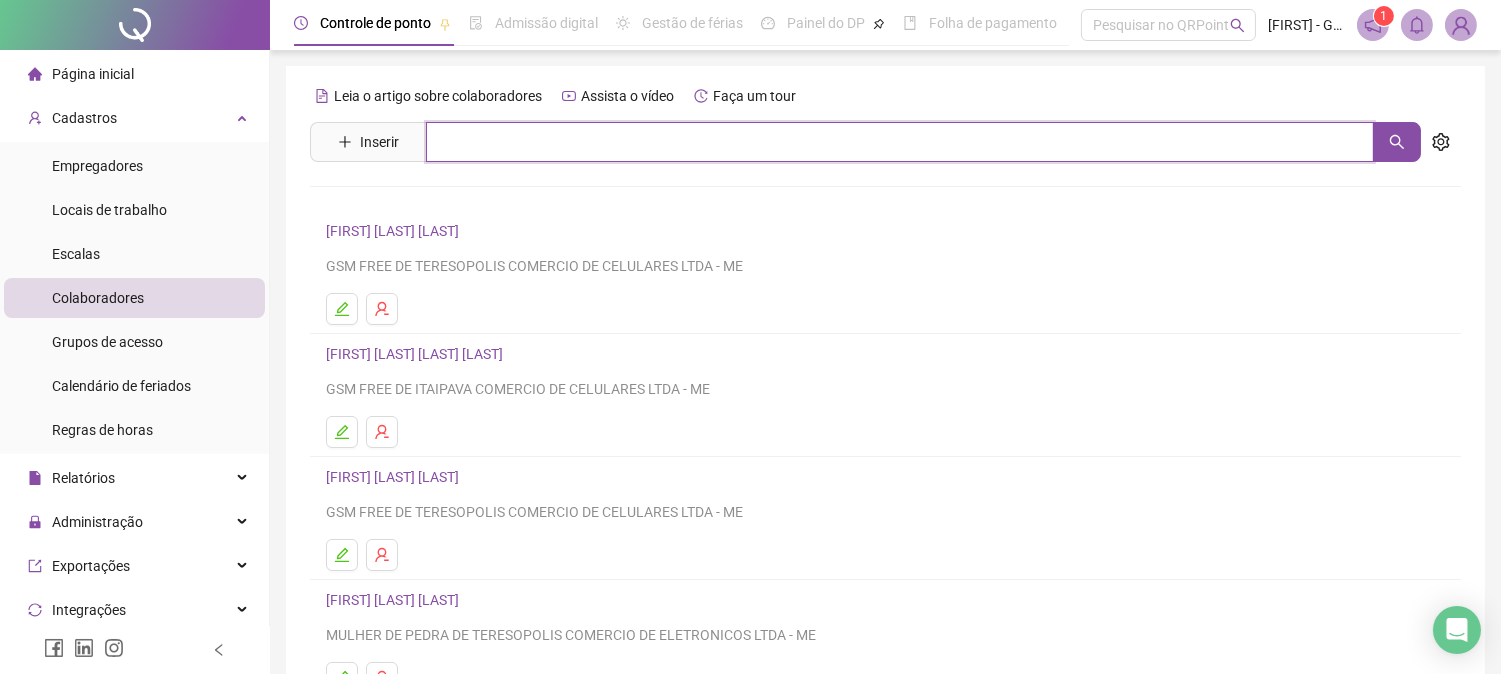 click at bounding box center [900, 142] 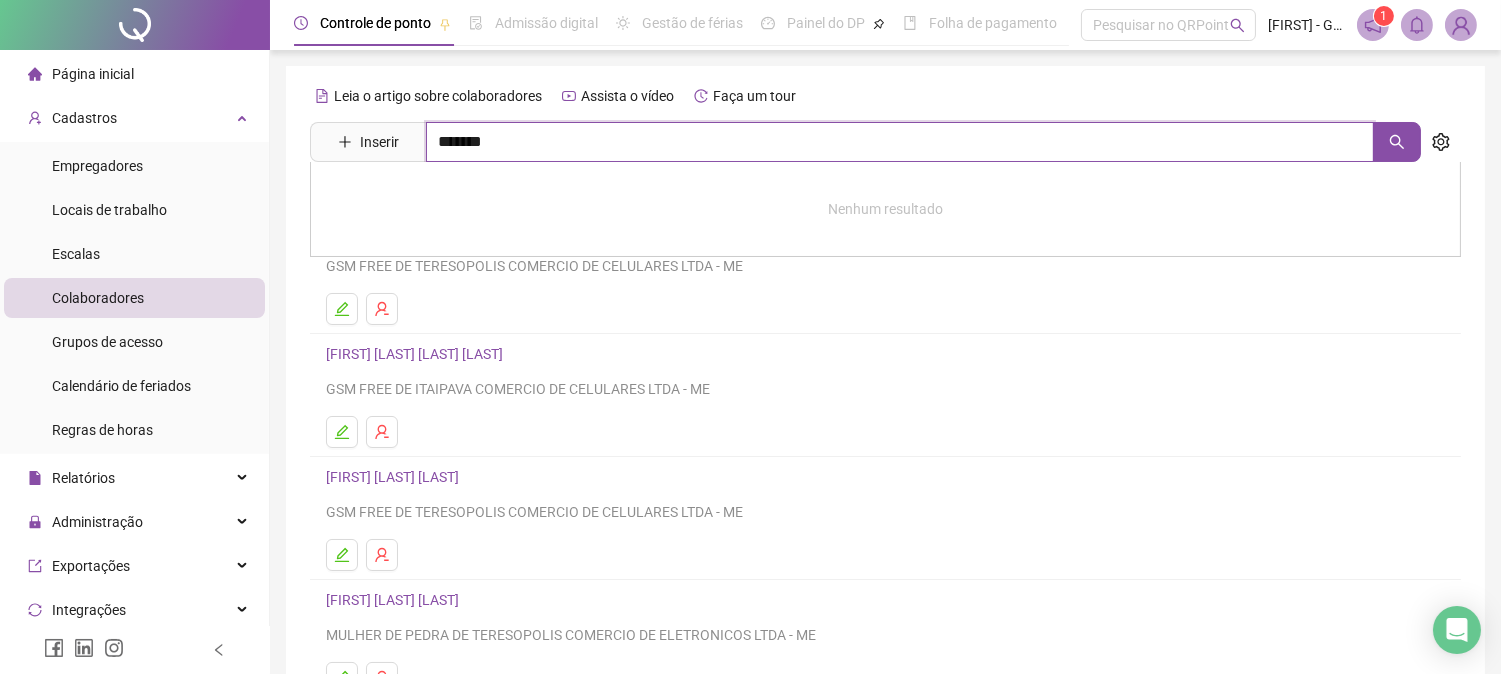 type on "*******" 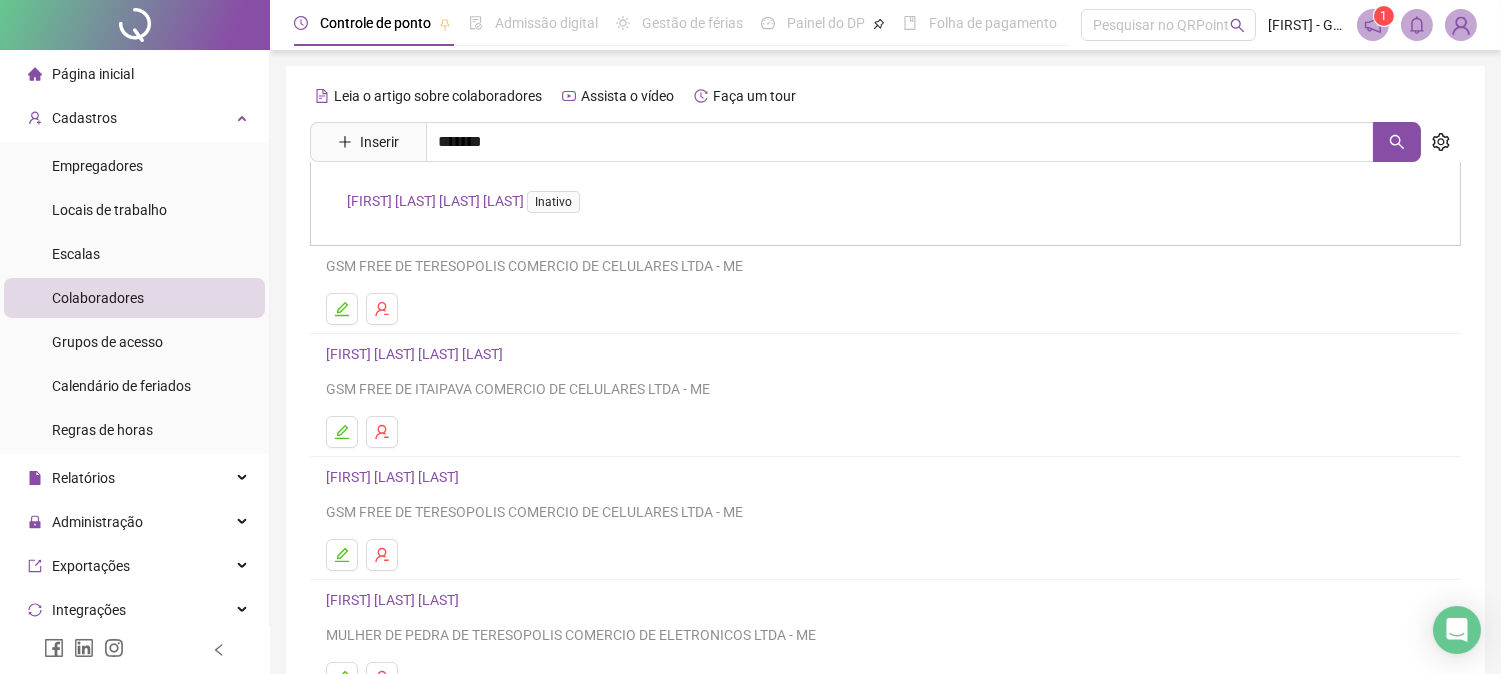 click on "[FIRST] [LAST] [LAST] [LAST]   Inativo" at bounding box center [467, 201] 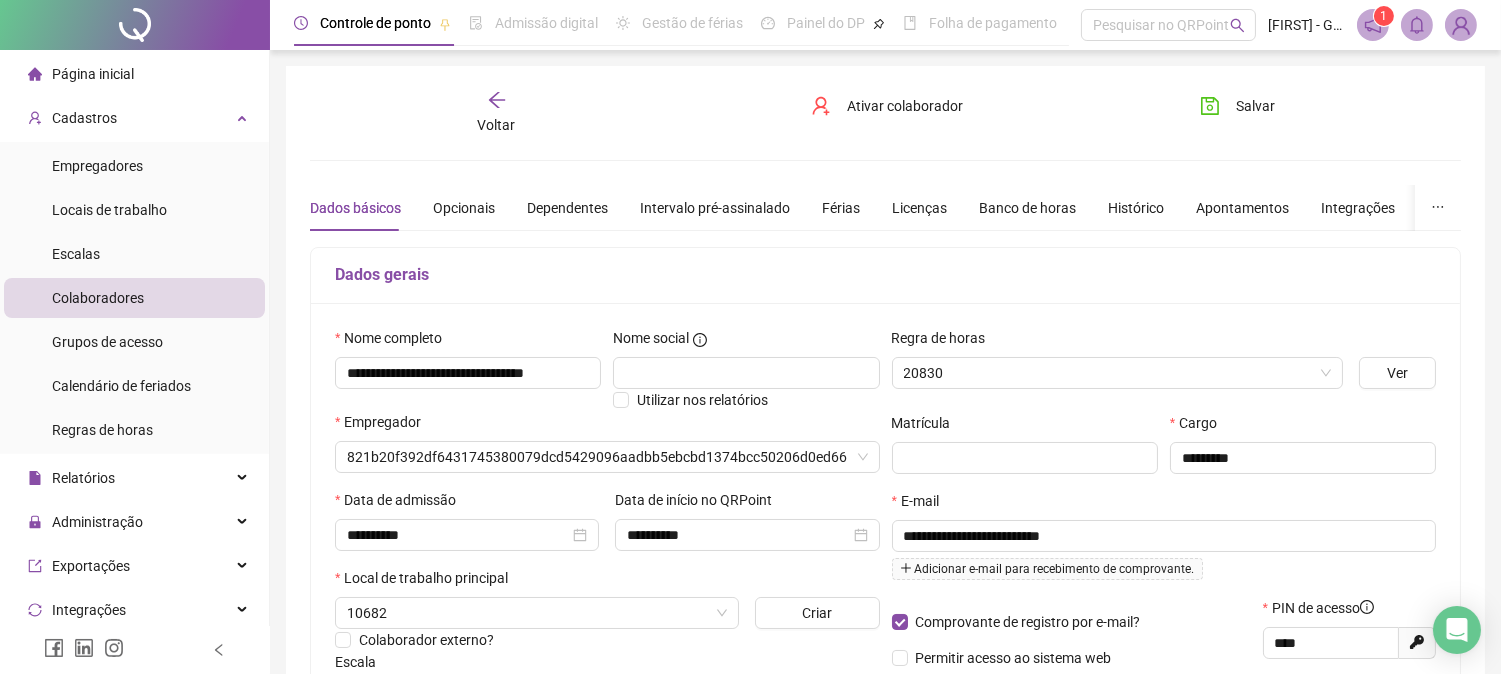 type on "**********" 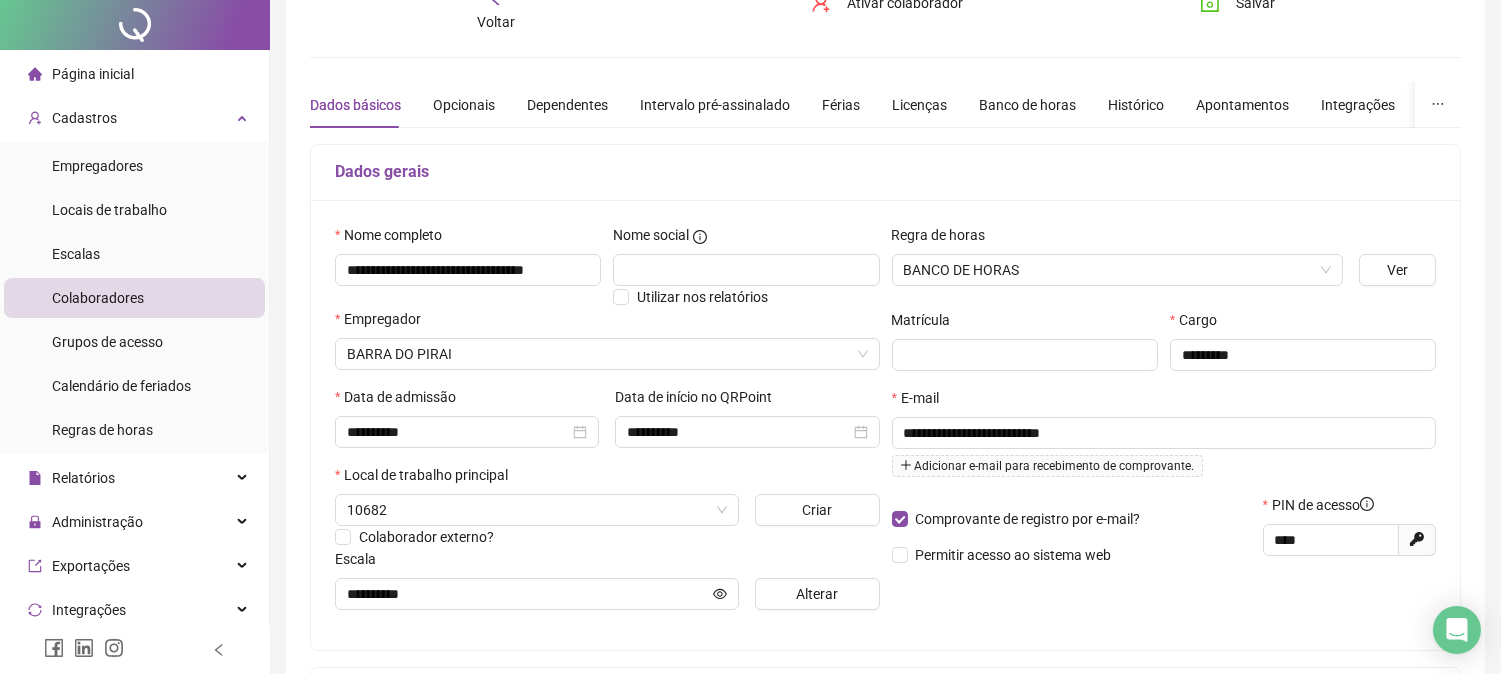 scroll, scrollTop: 222, scrollLeft: 0, axis: vertical 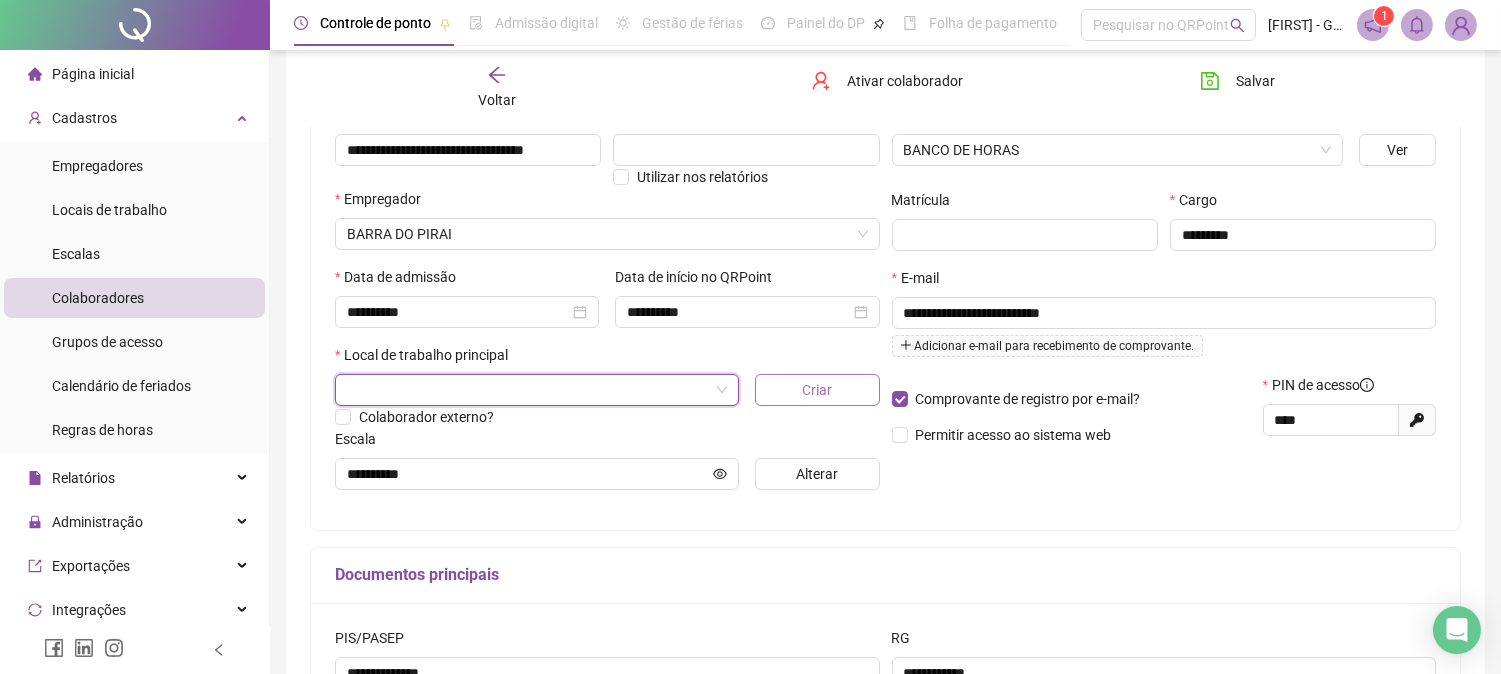 click on "Criar" at bounding box center [817, 390] 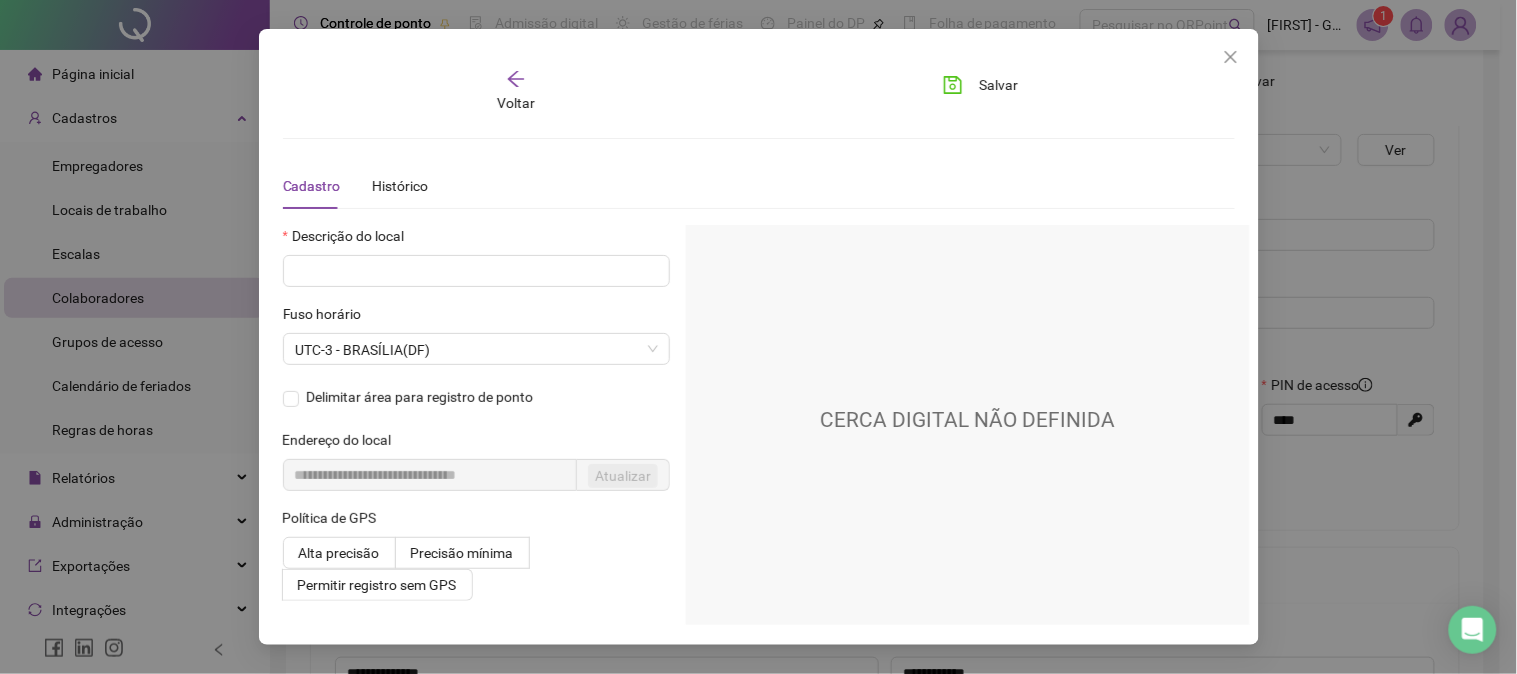 drag, startPoint x: 1244, startPoint y: 61, endPoint x: 1205, endPoint y: 75, distance: 41.4367 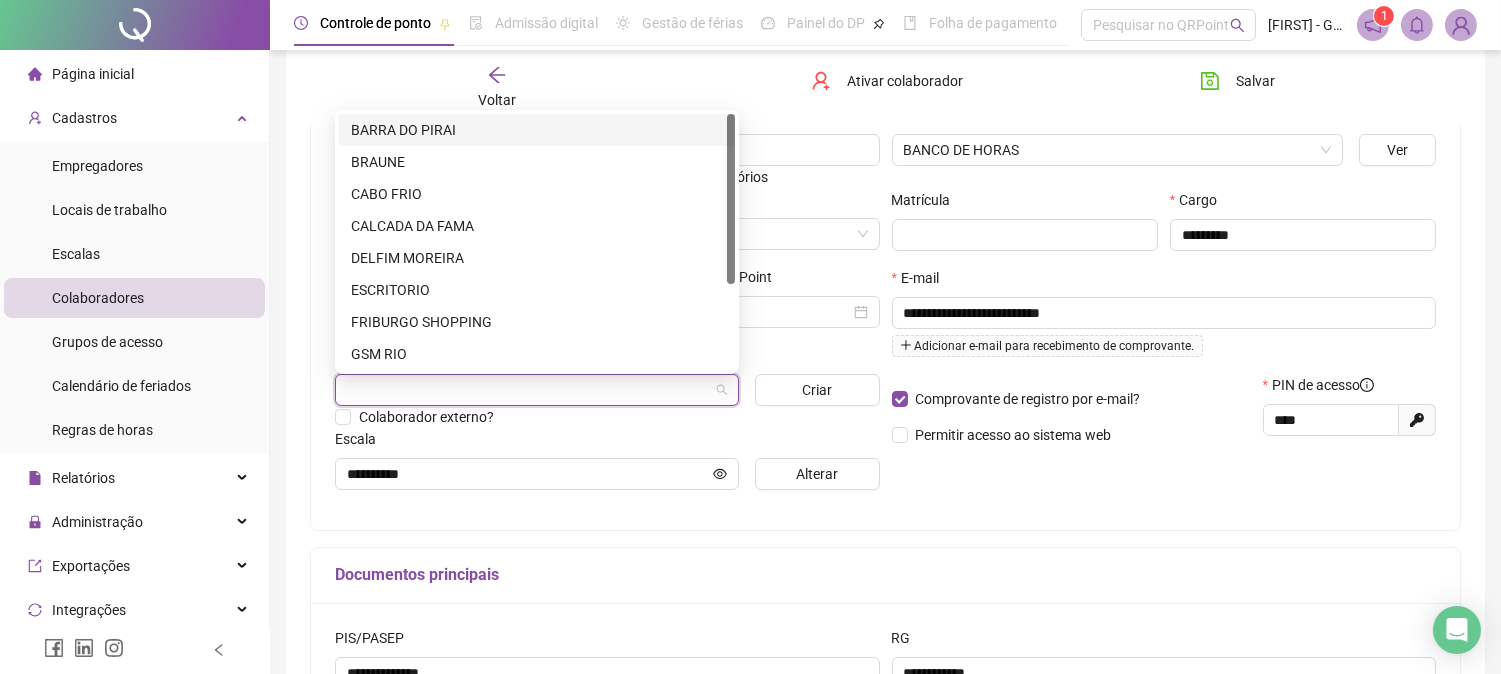 click at bounding box center (528, 390) 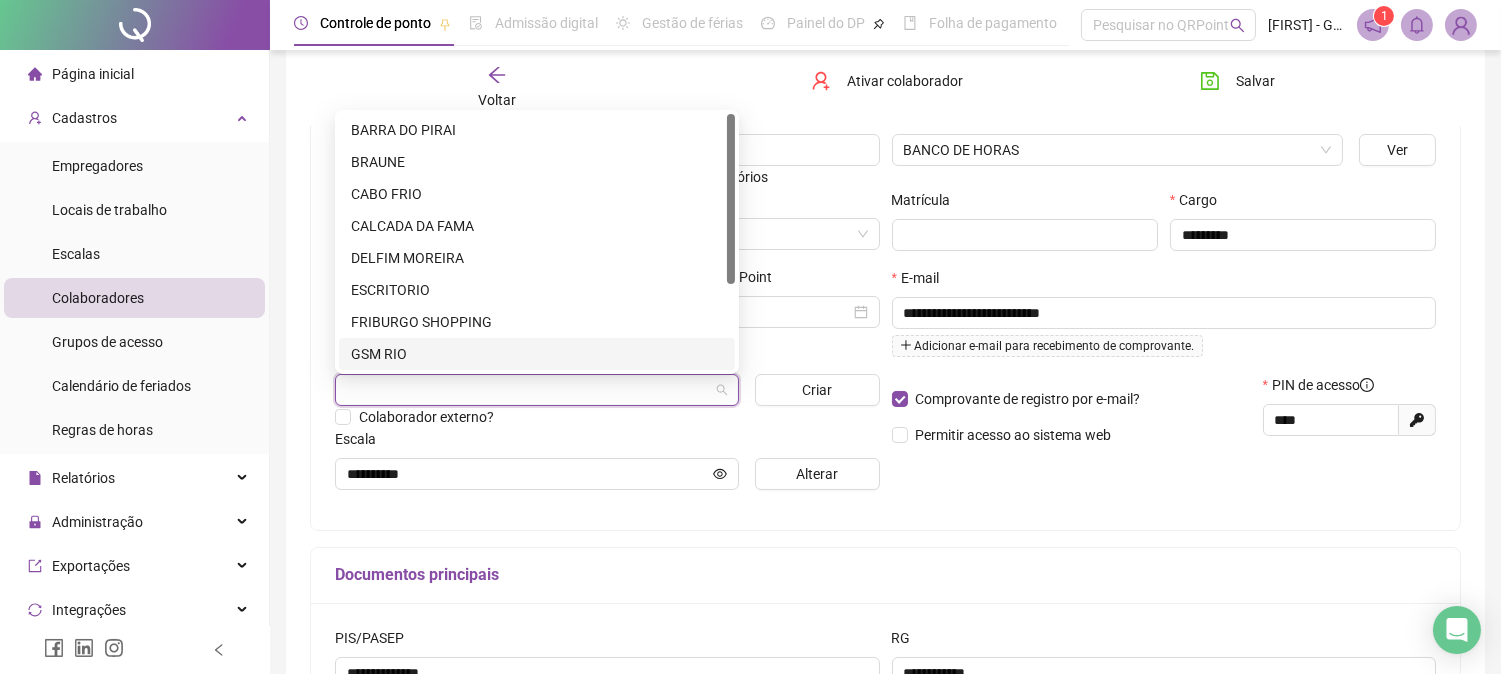 click on "Documentos principais" at bounding box center [885, 576] 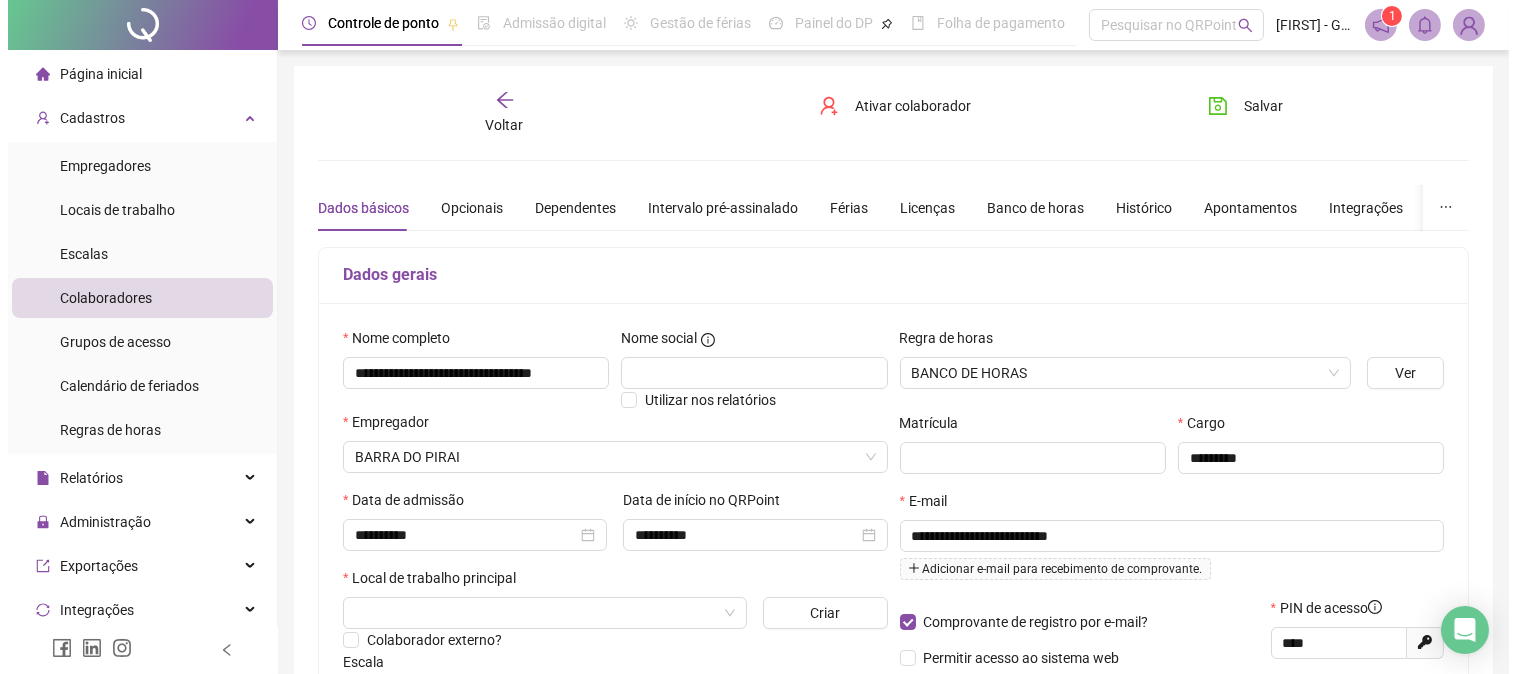 scroll, scrollTop: 111, scrollLeft: 0, axis: vertical 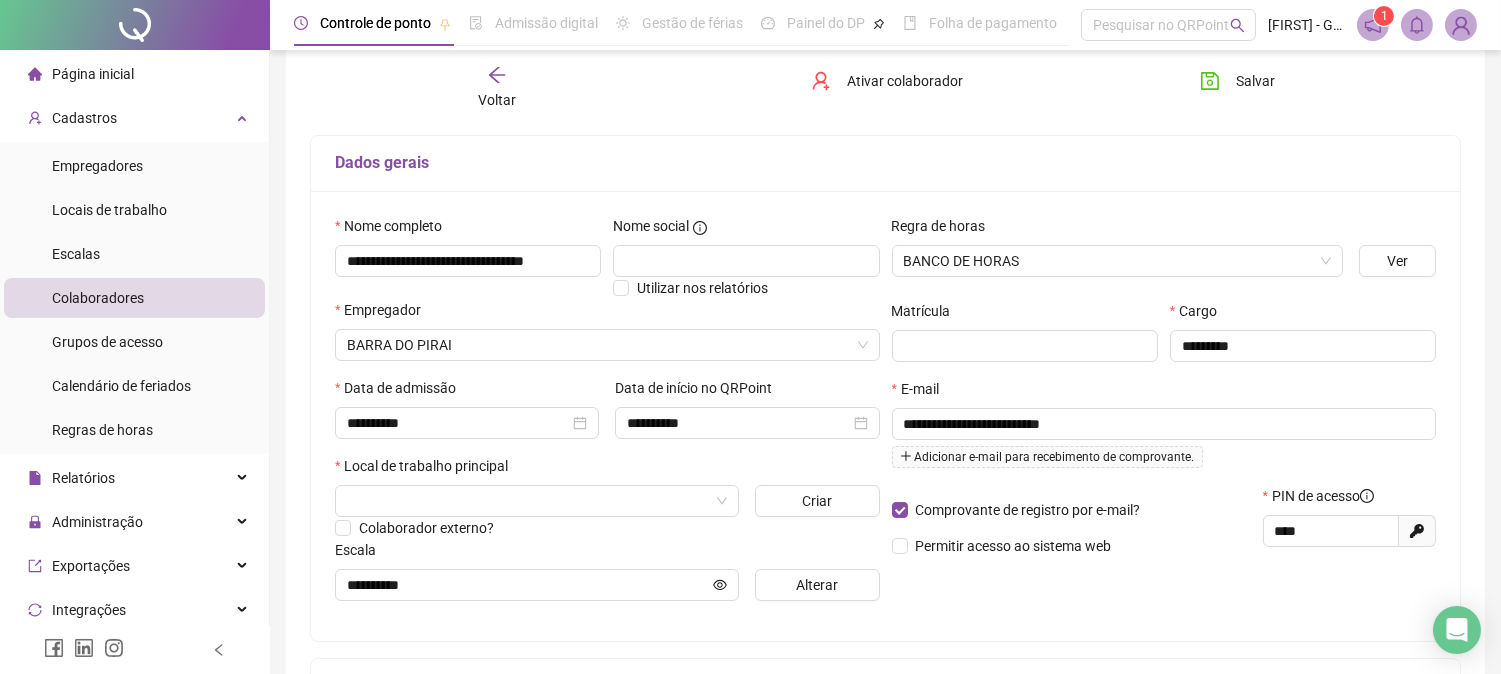 click on "Voltar" at bounding box center (496, 88) 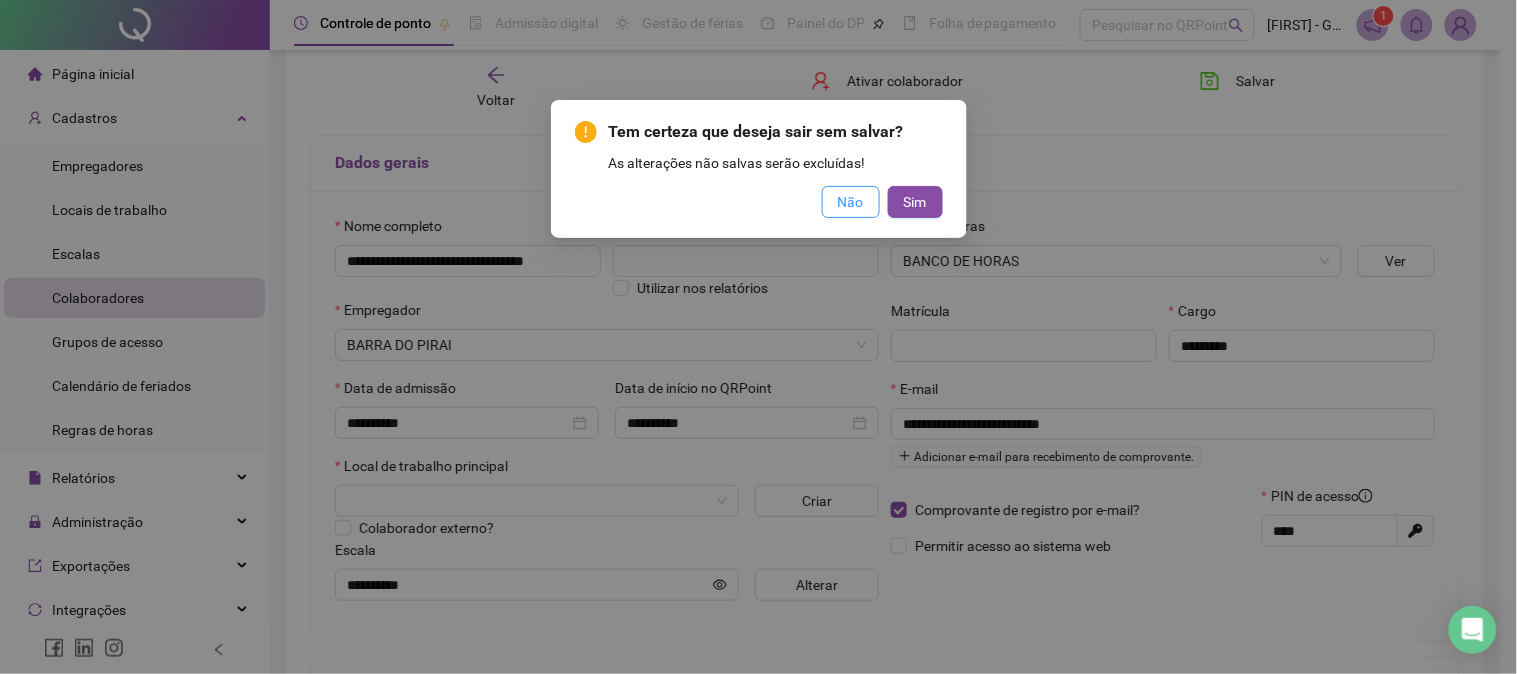 click on "Não" at bounding box center [851, 202] 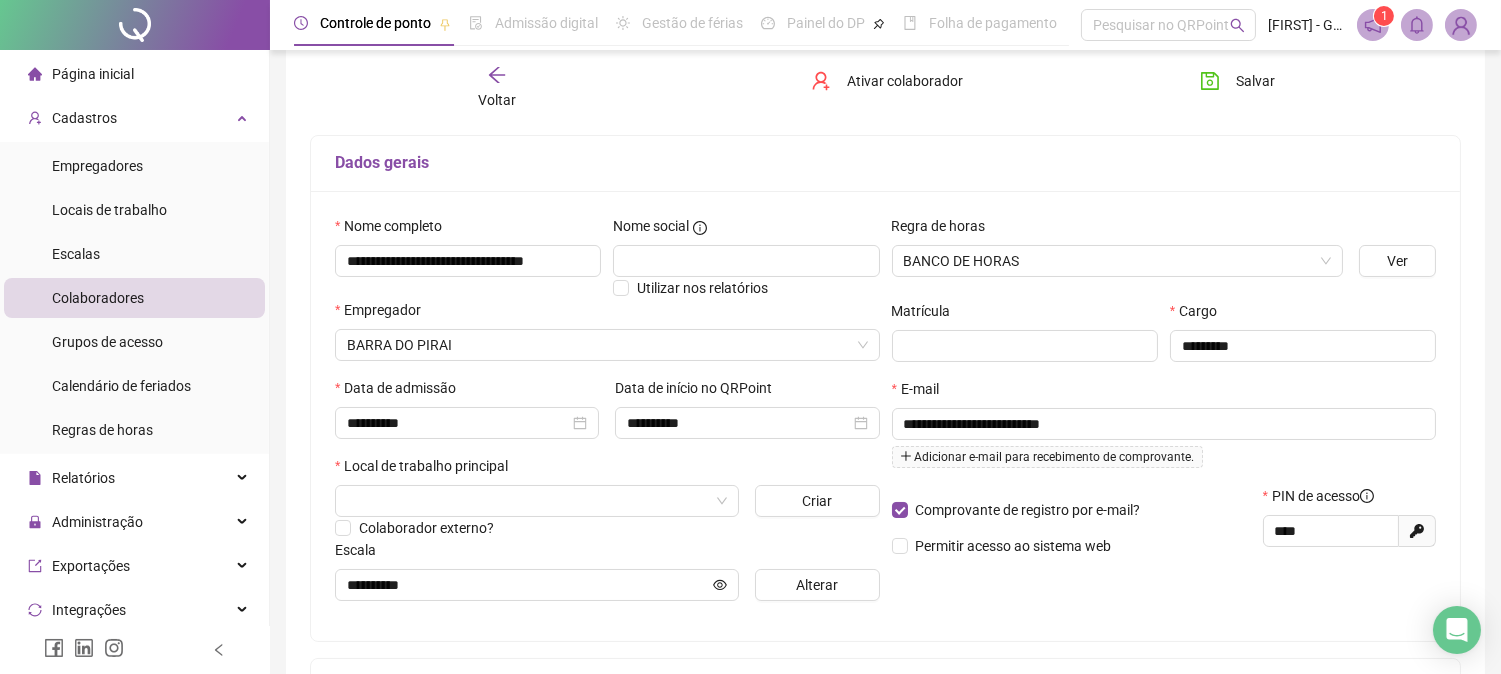 click 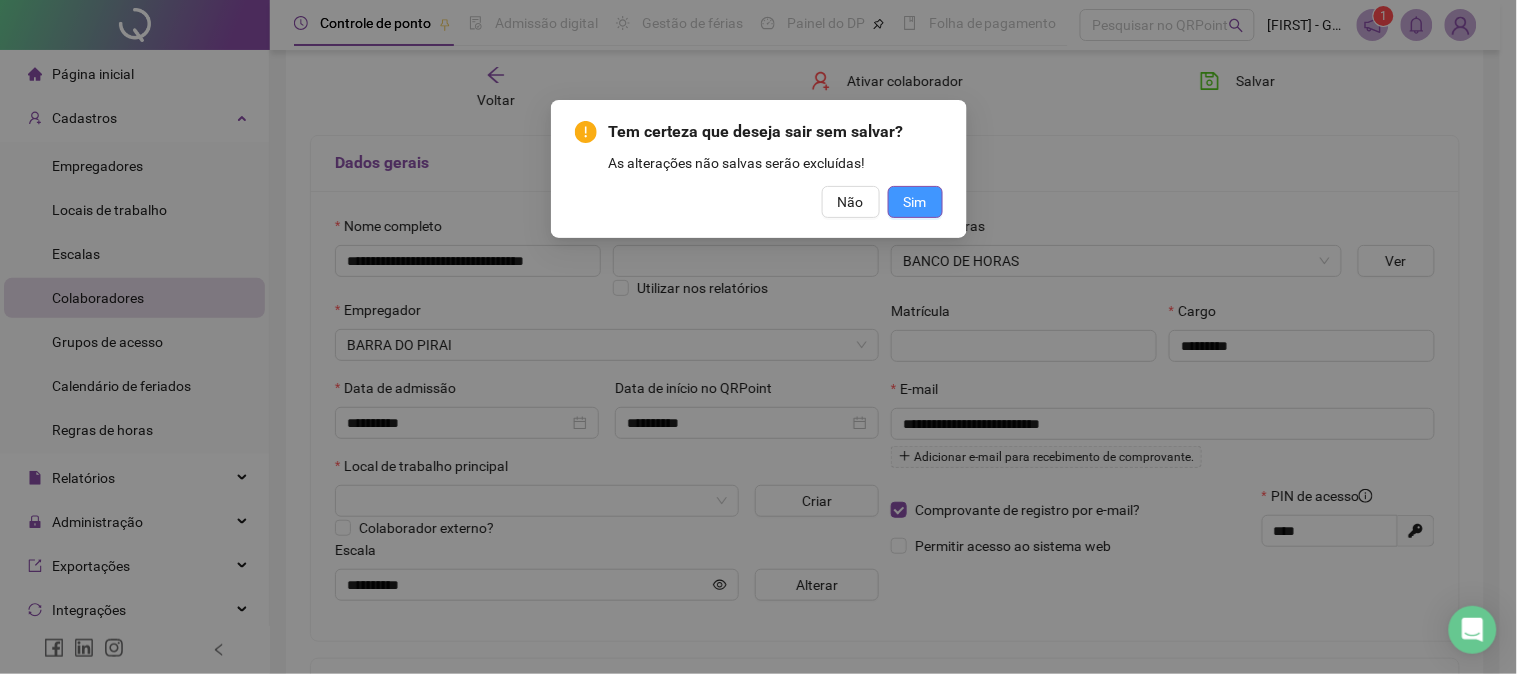 click on "Sim" at bounding box center [915, 202] 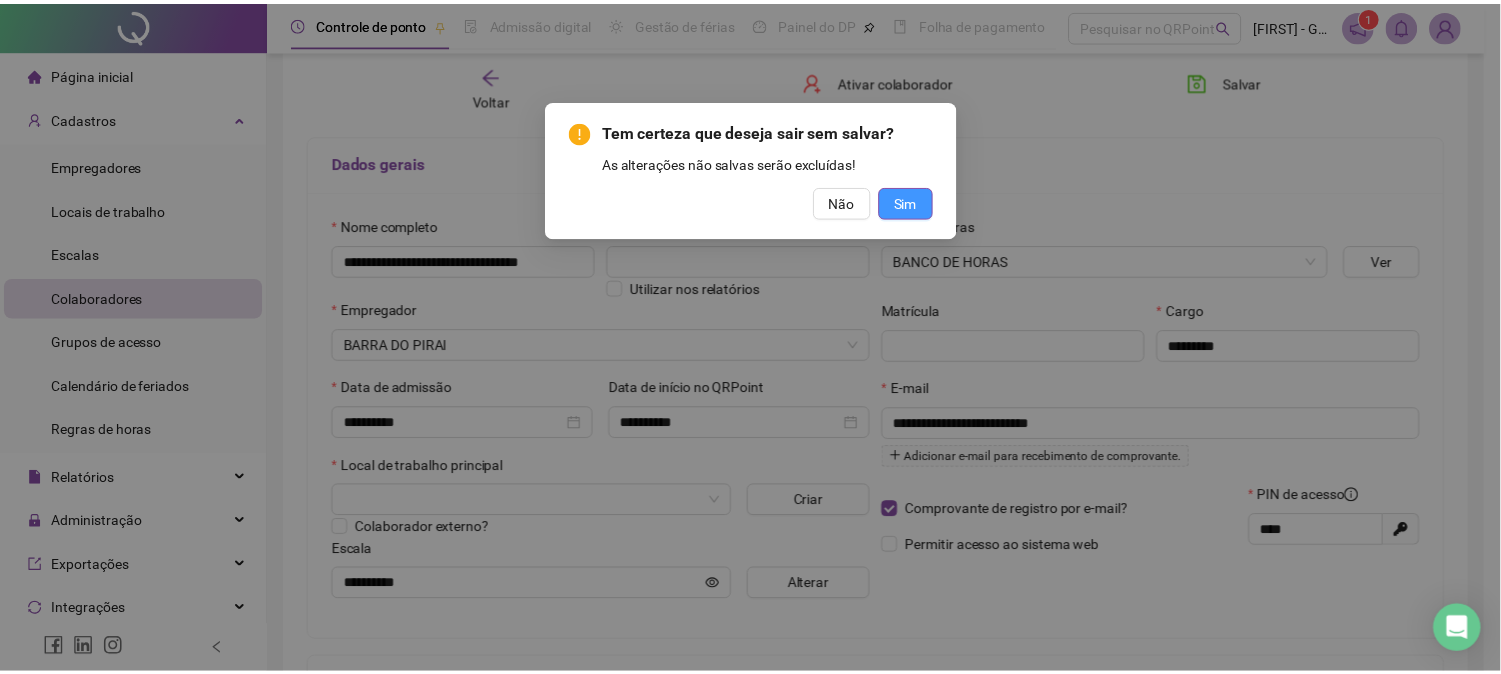 scroll, scrollTop: 0, scrollLeft: 0, axis: both 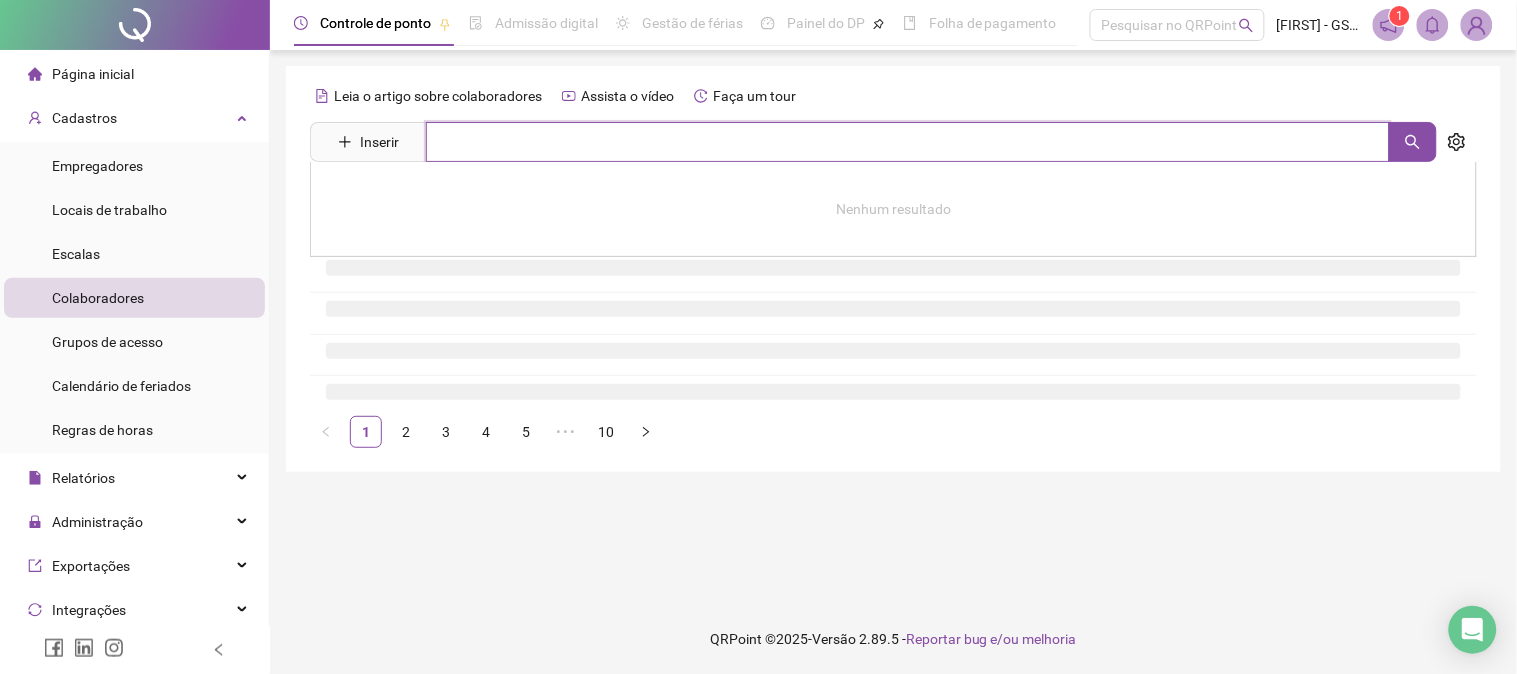 click at bounding box center [908, 142] 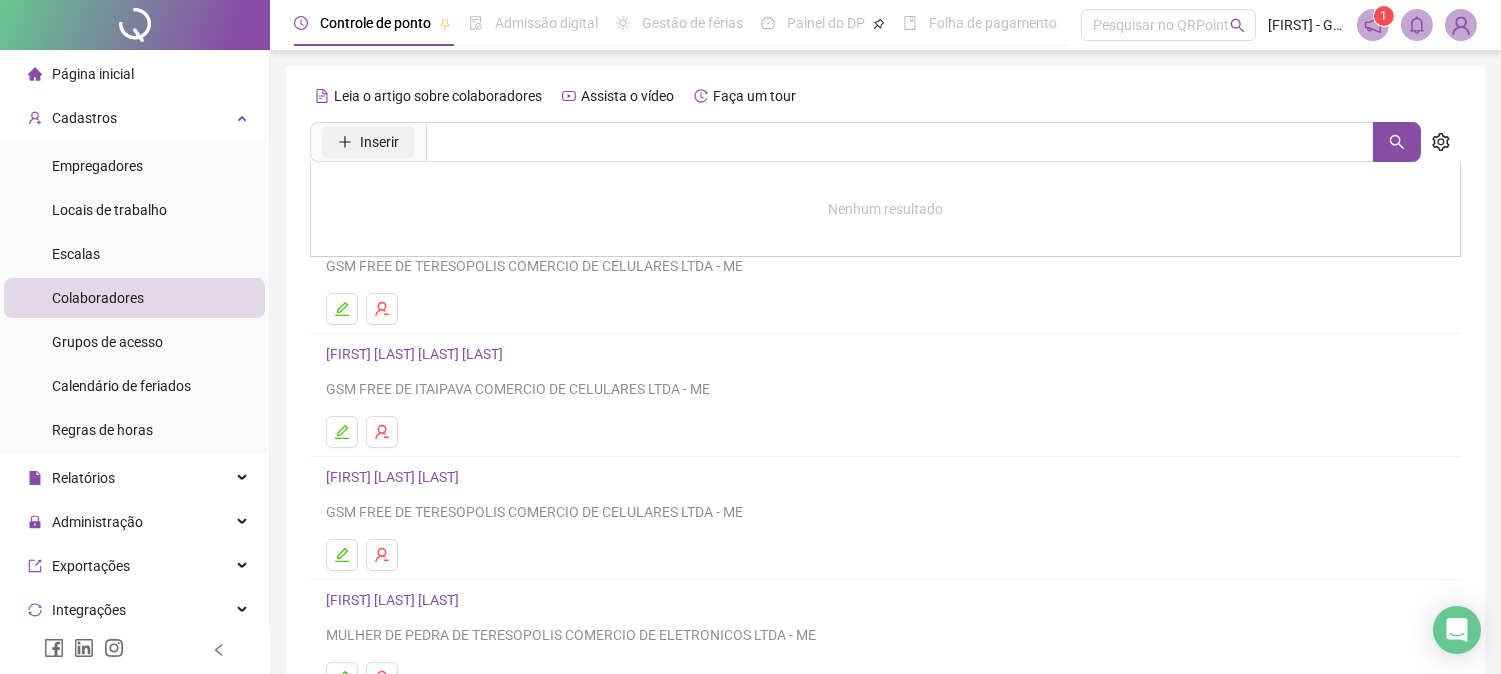 click on "Inserir" at bounding box center [379, 142] 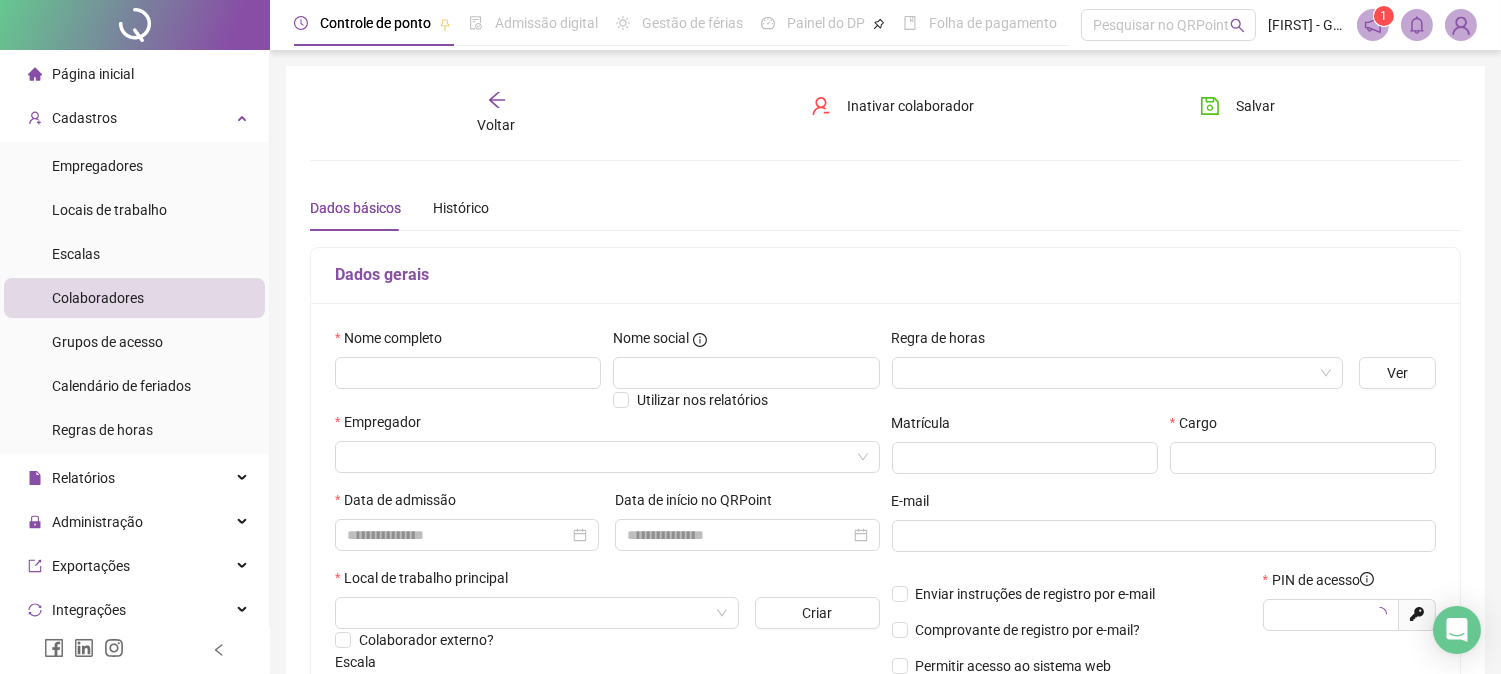type on "*****" 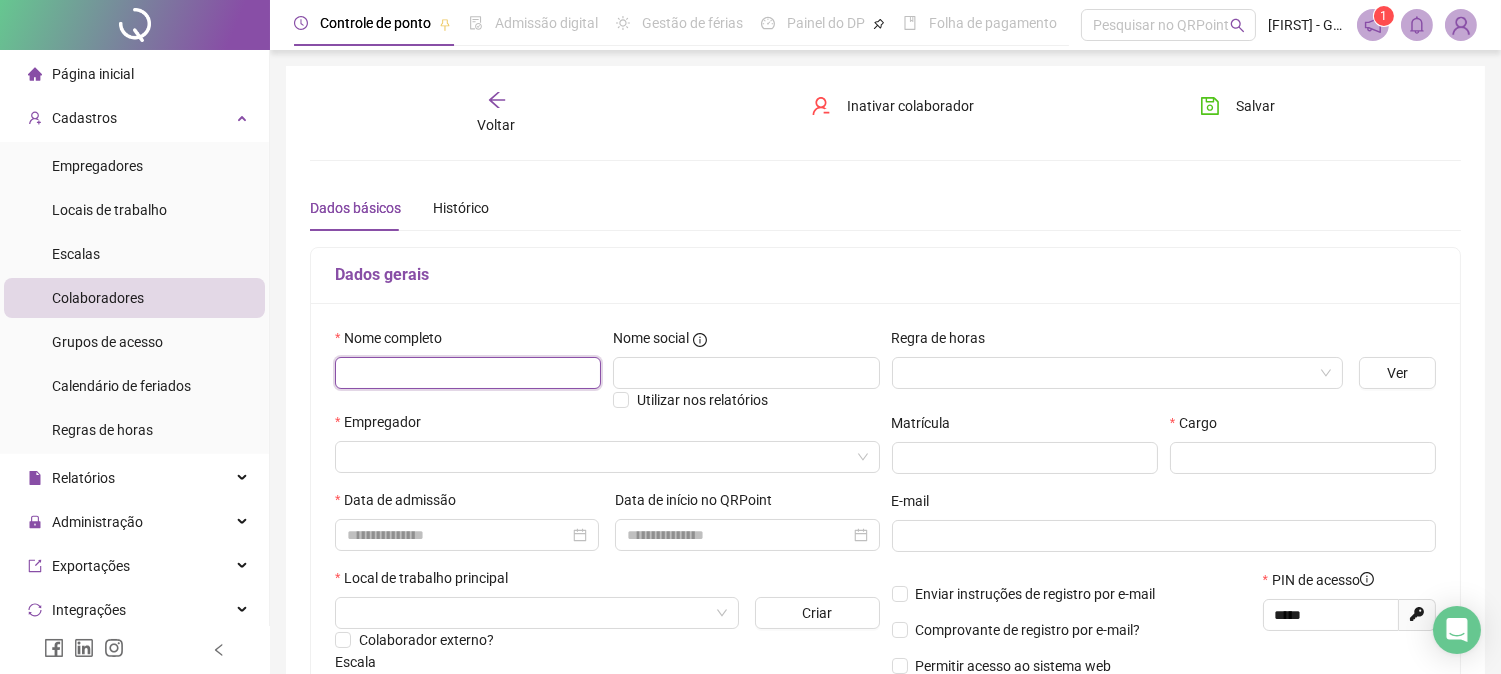 click at bounding box center (468, 373) 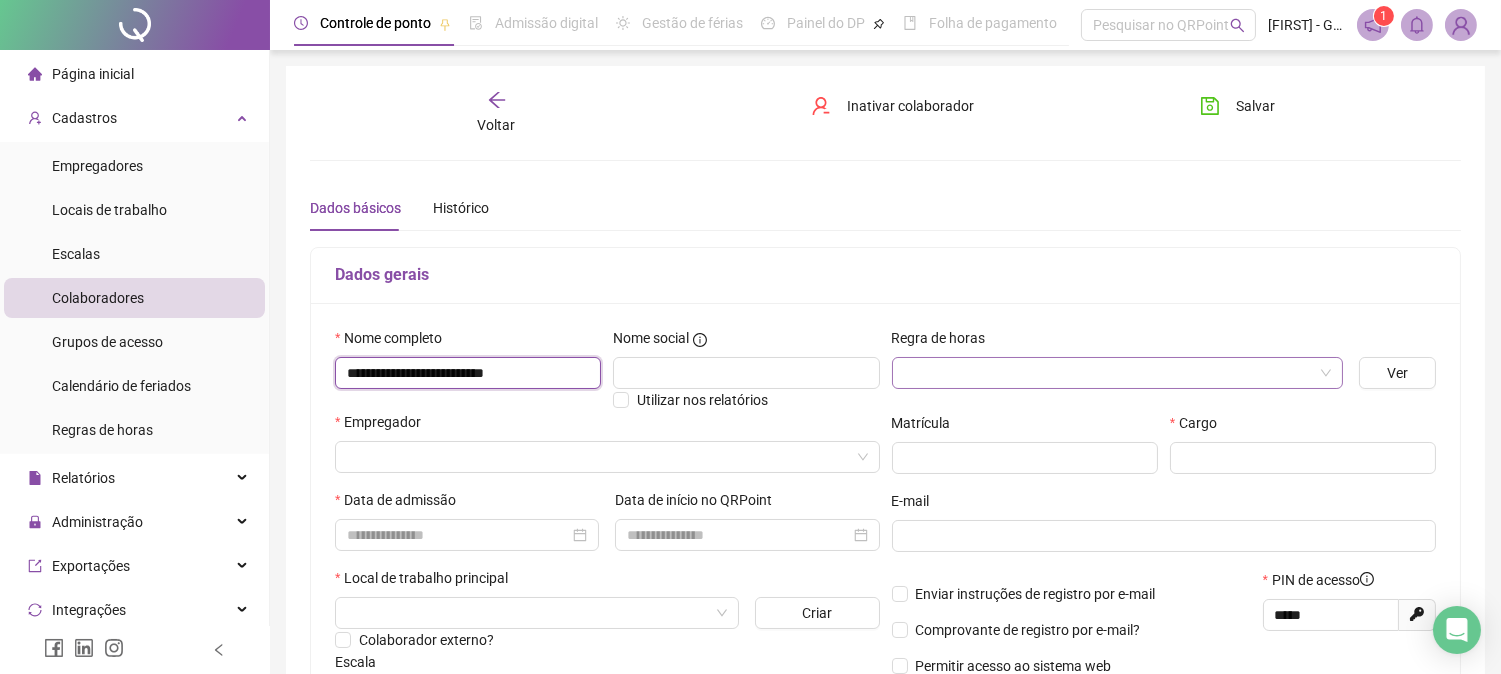 type on "**********" 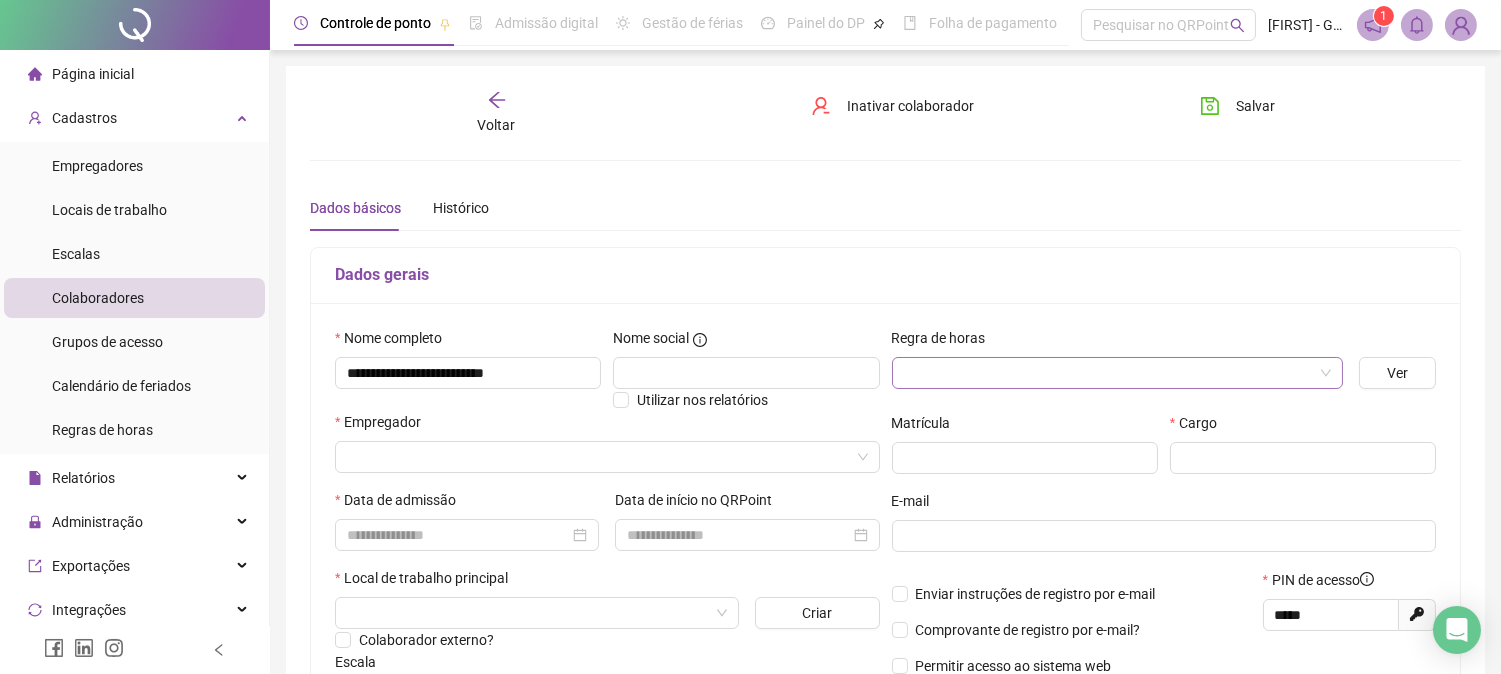 click at bounding box center [1108, 373] 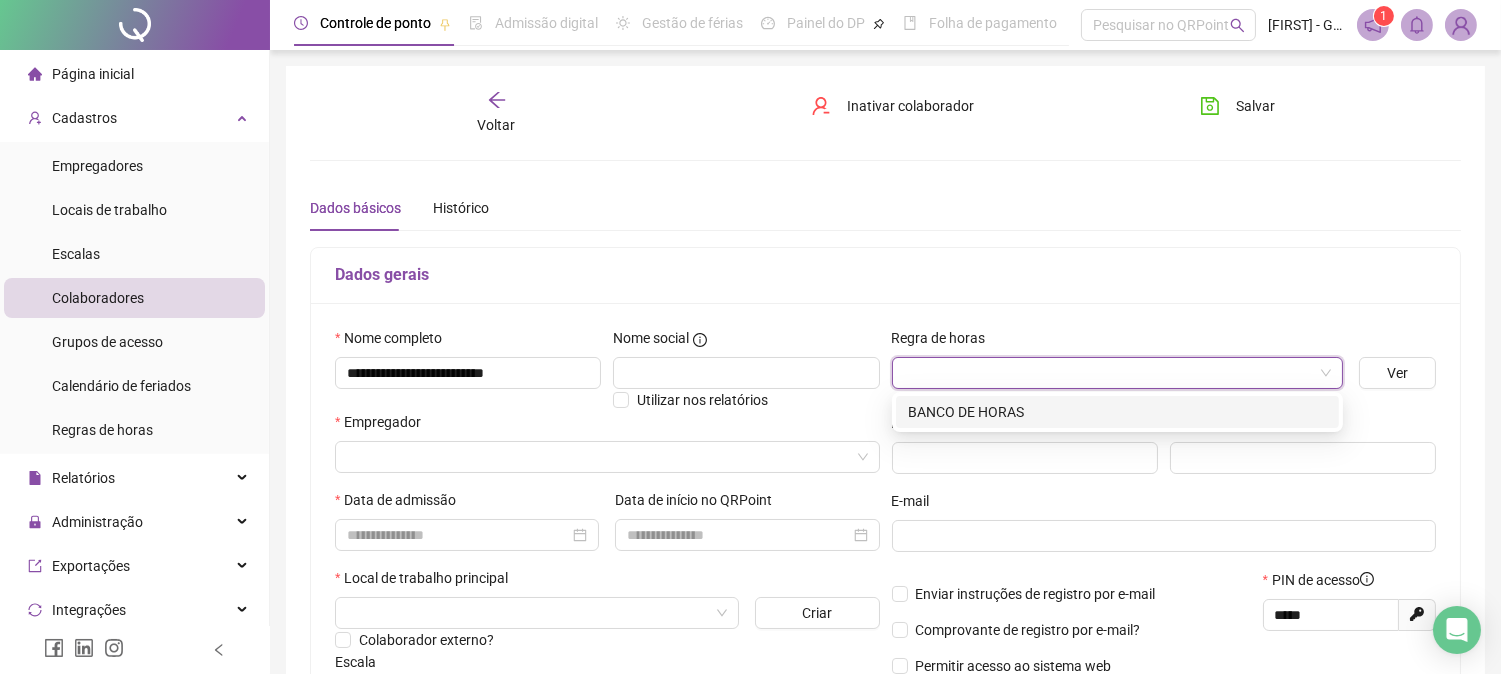 click on "BANCO DE HORAS" at bounding box center [1117, 412] 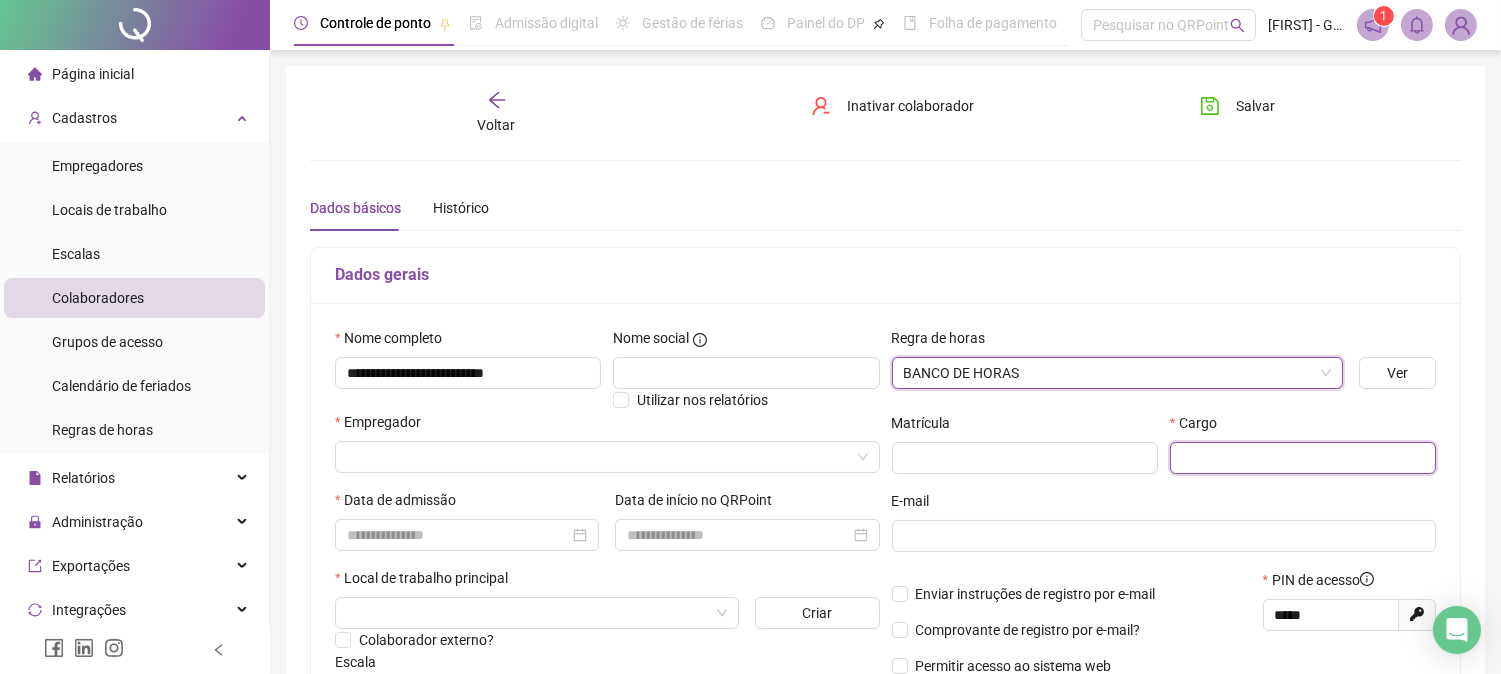click at bounding box center [1303, 458] 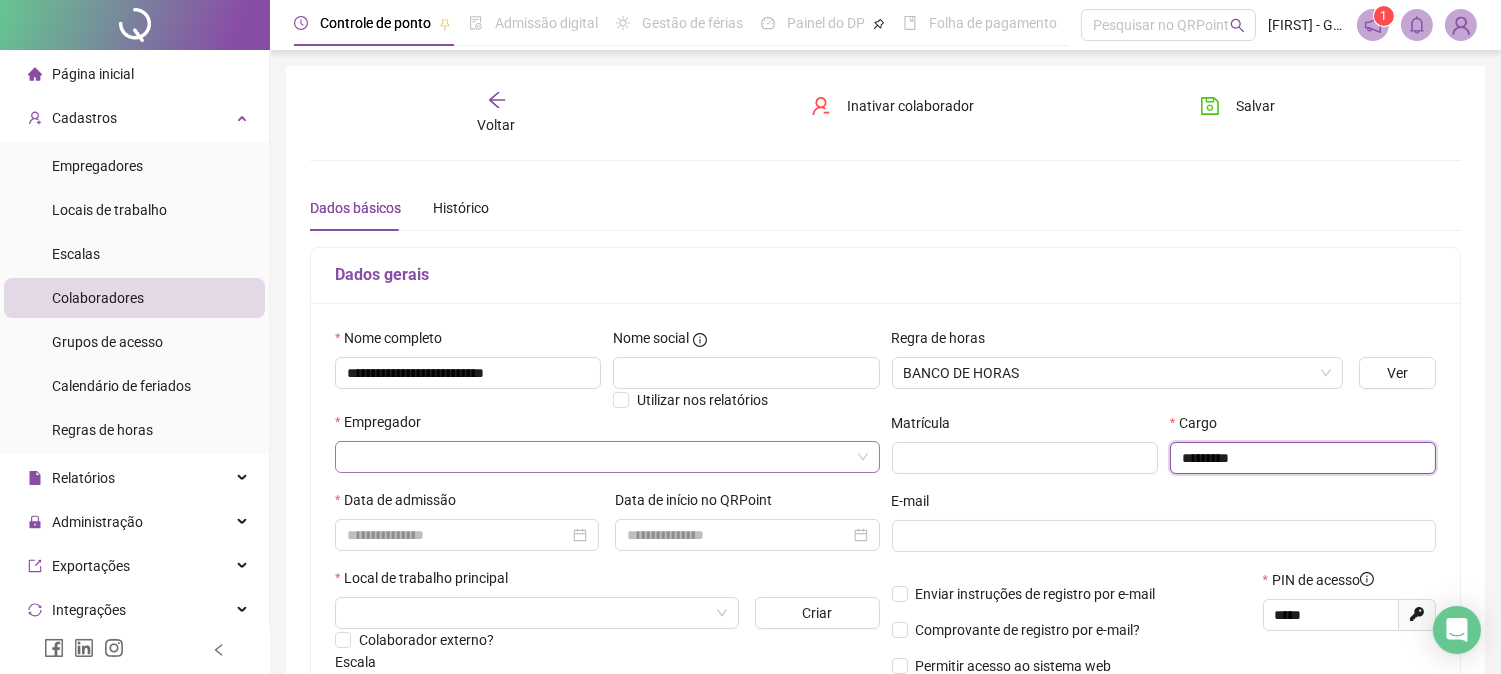type on "*********" 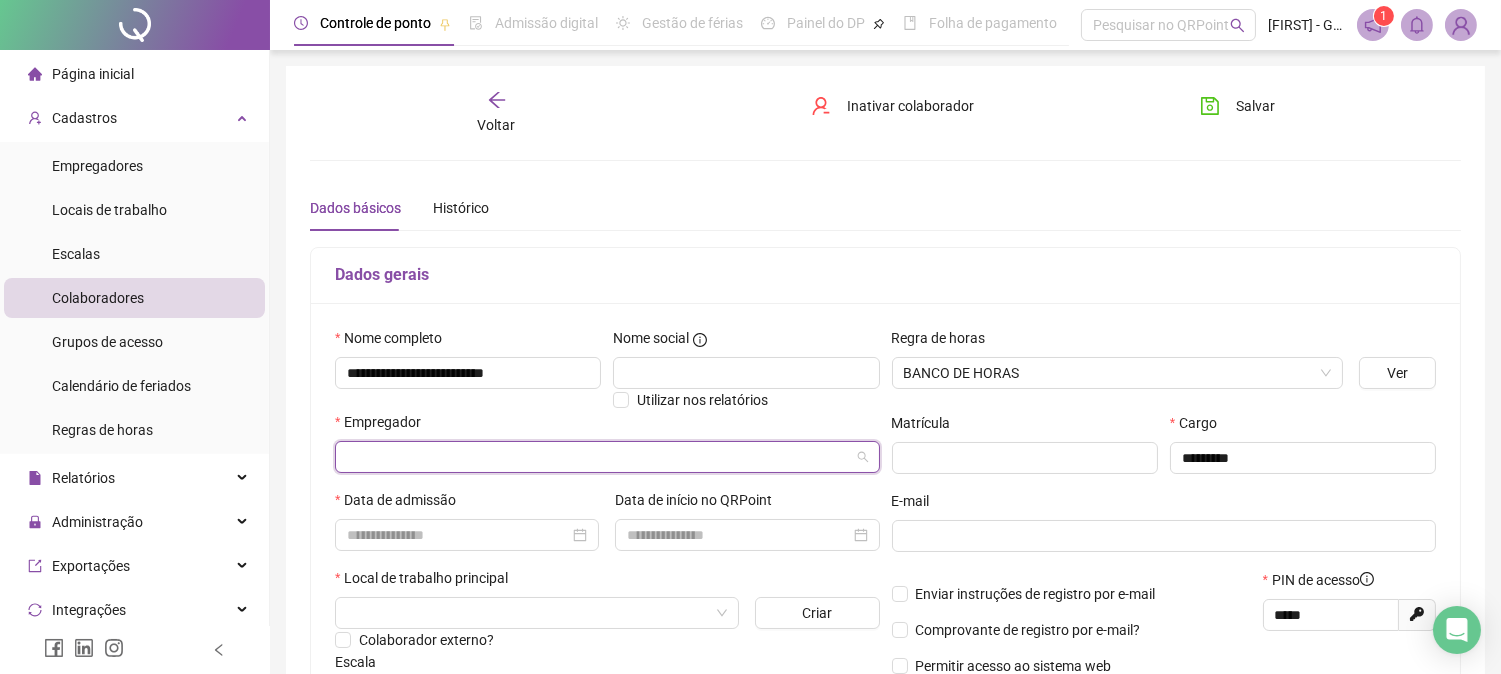 click at bounding box center [598, 457] 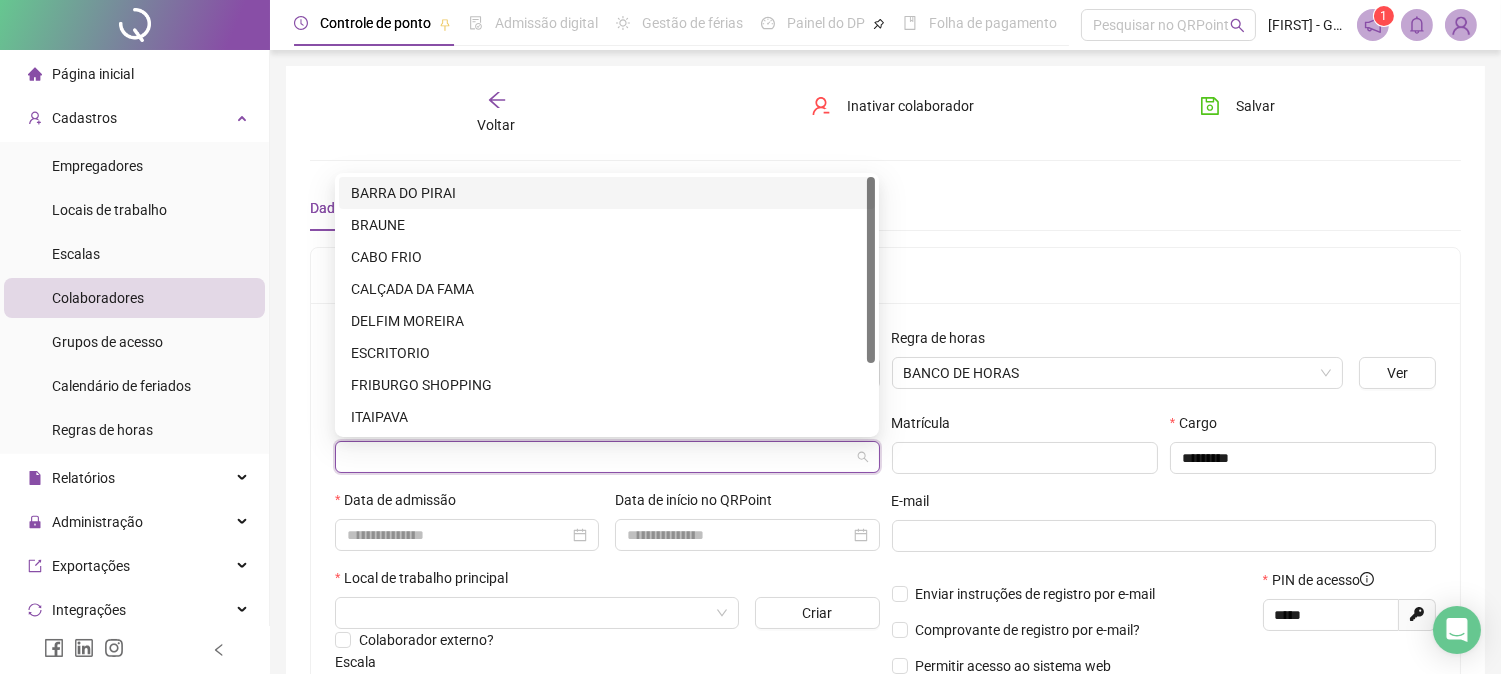 click on "BARRA DO PIRAI" at bounding box center (607, 193) 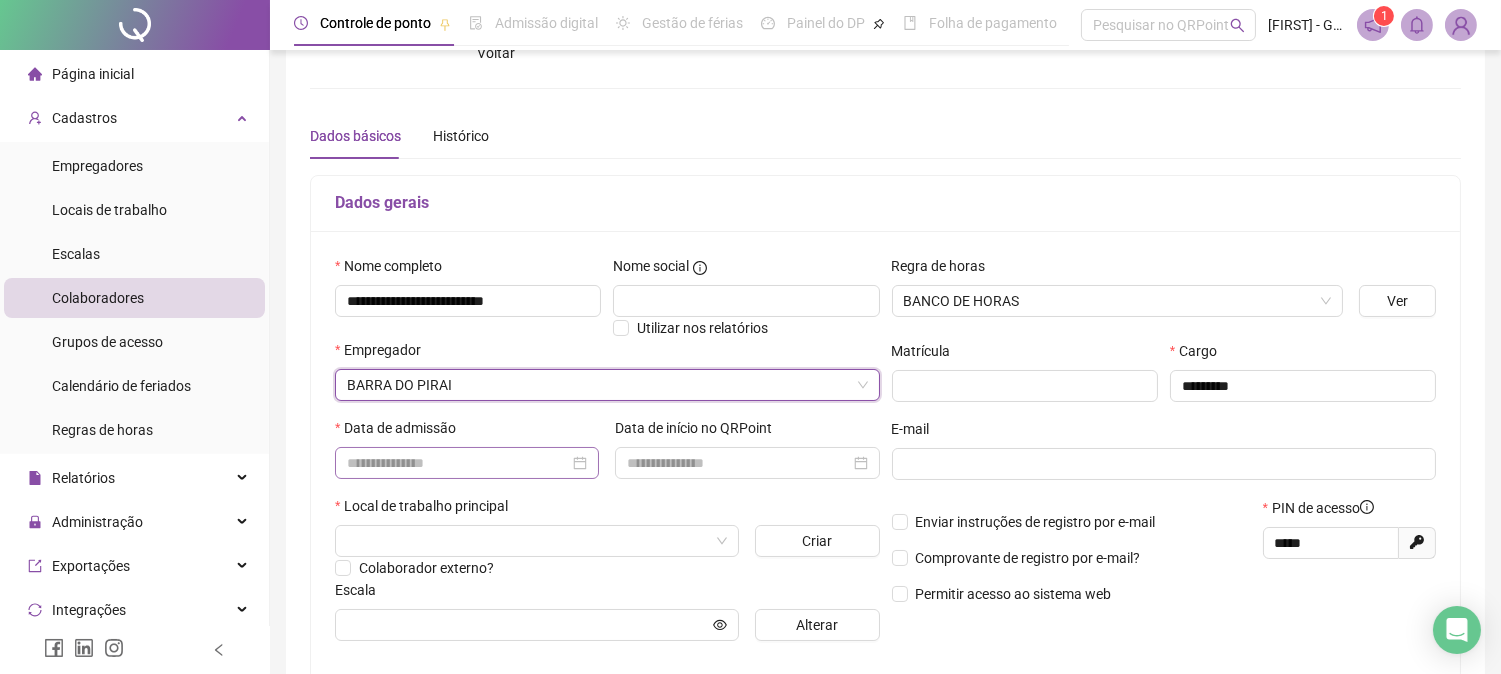 scroll, scrollTop: 111, scrollLeft: 0, axis: vertical 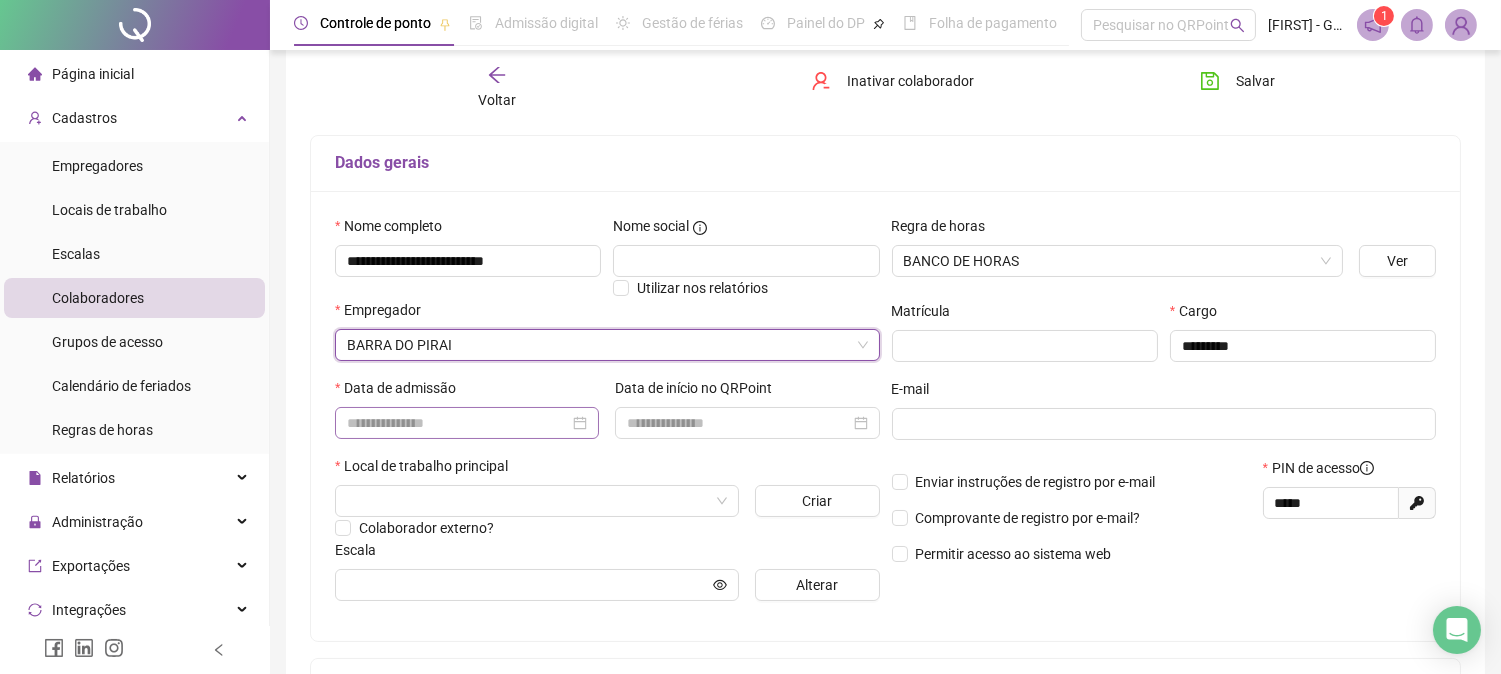 click at bounding box center [467, 423] 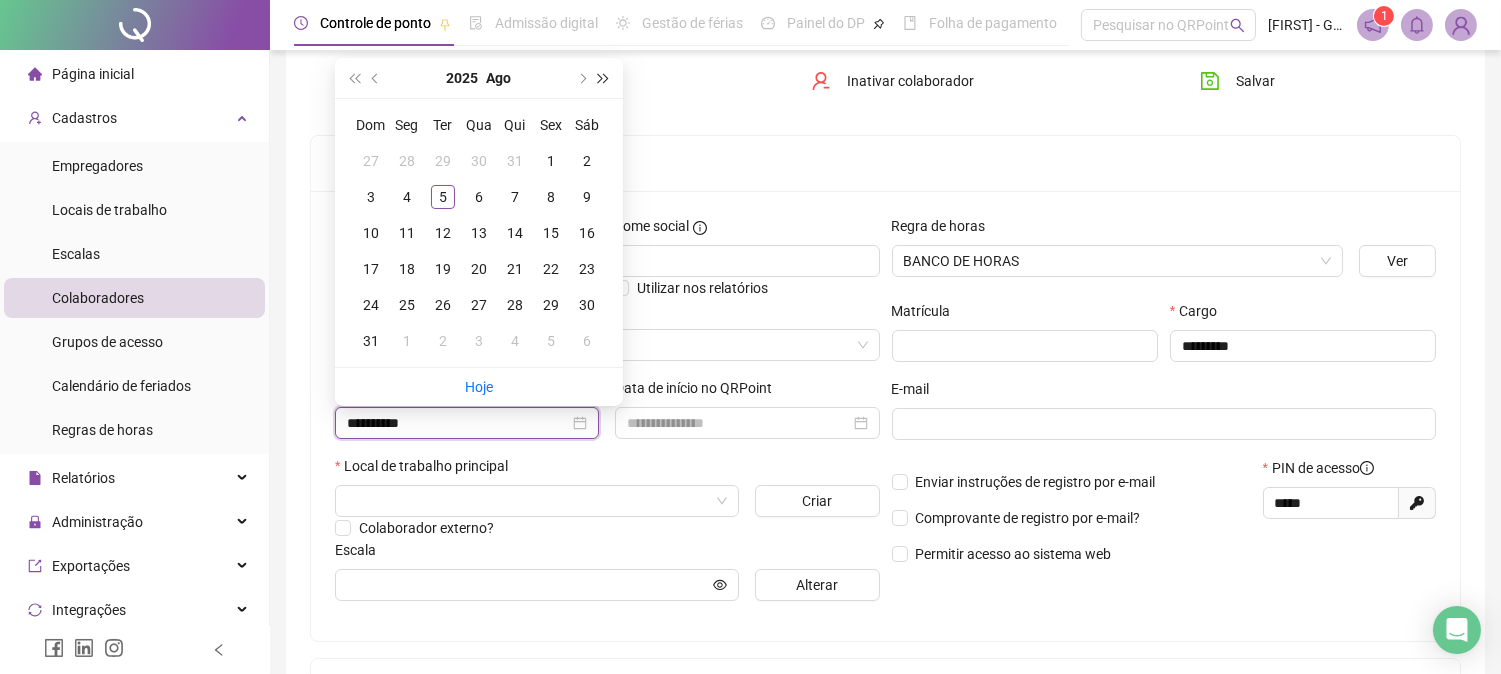 type on "**********" 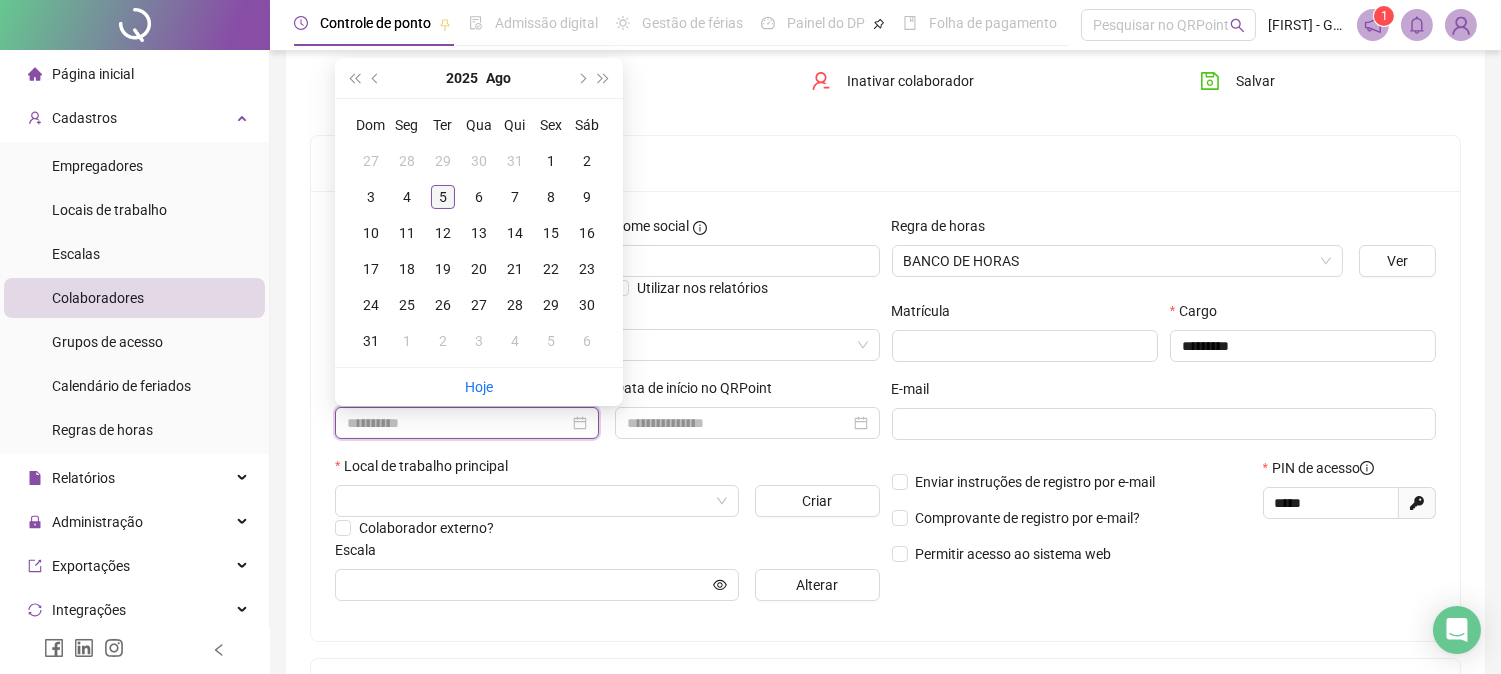 type on "**********" 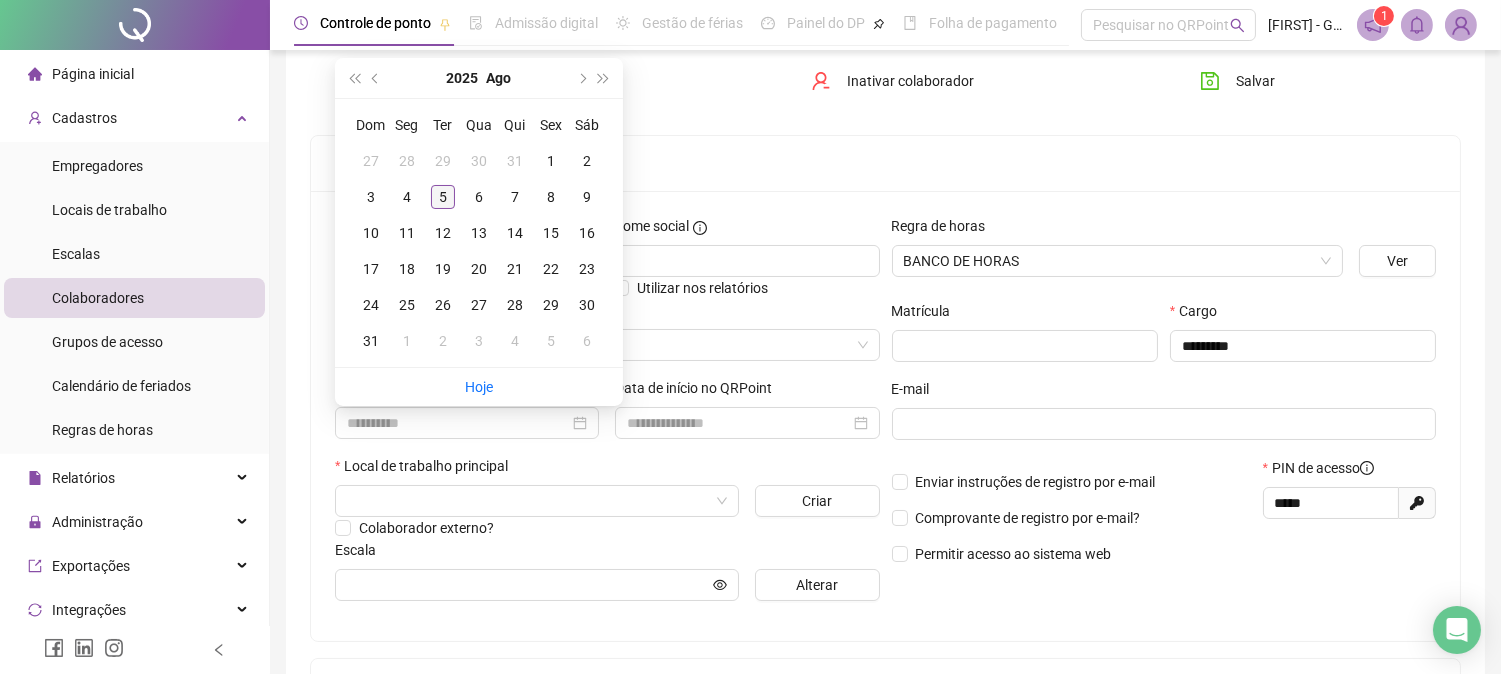 click on "5" at bounding box center [443, 197] 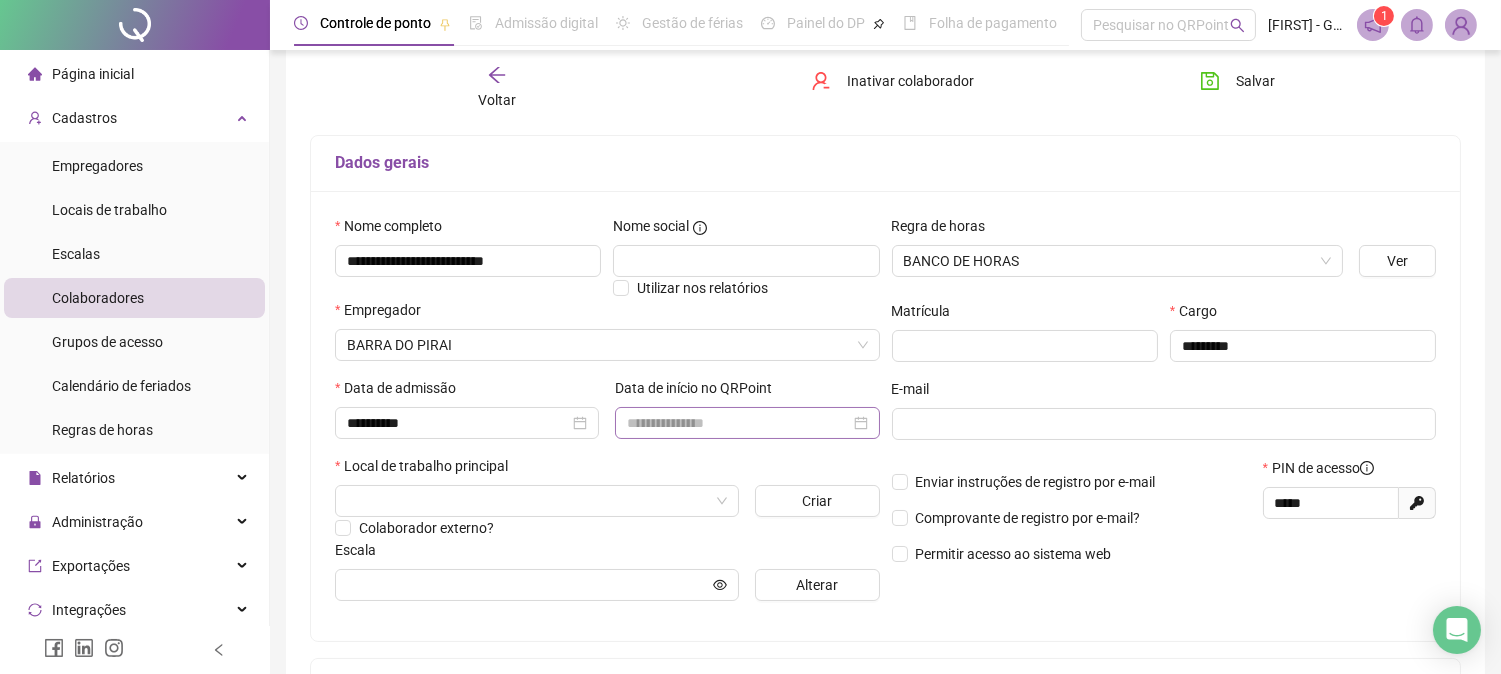 click at bounding box center (747, 423) 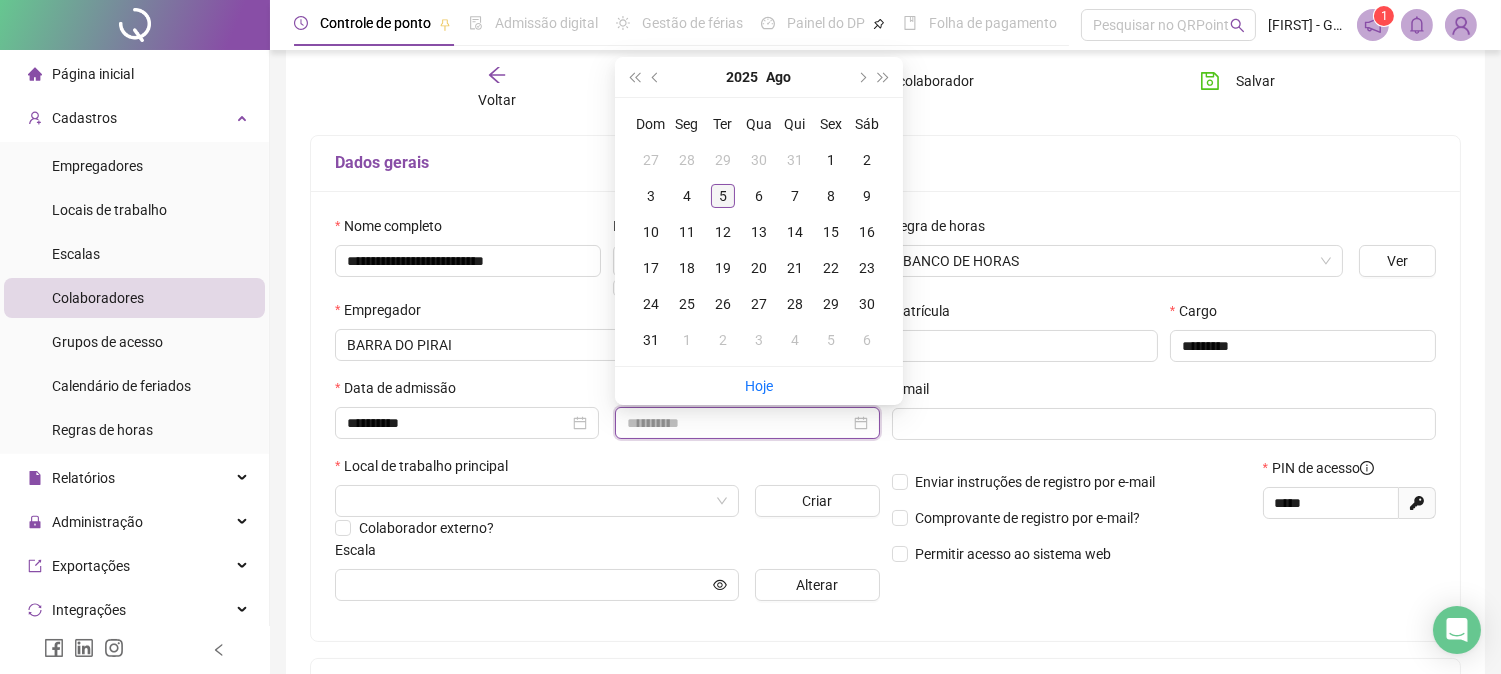 type on "**********" 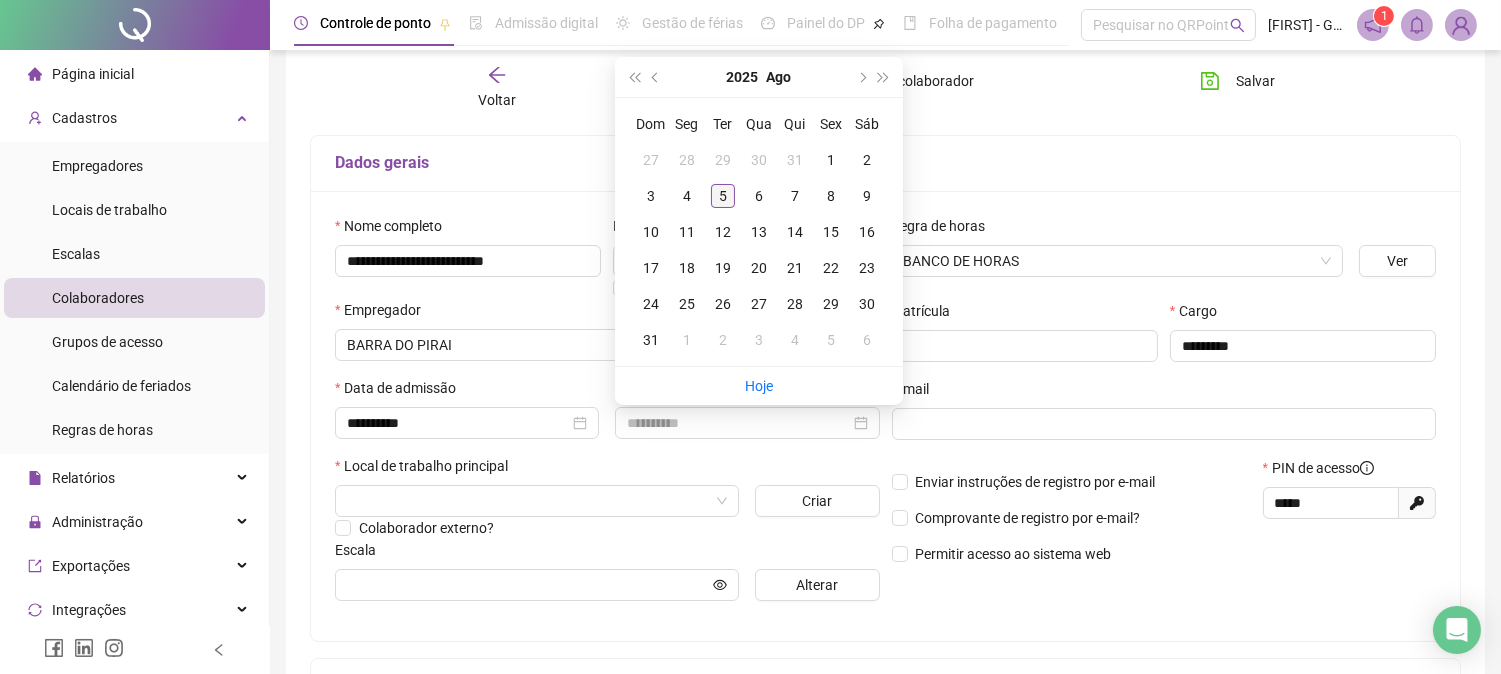 click on "5" at bounding box center [723, 196] 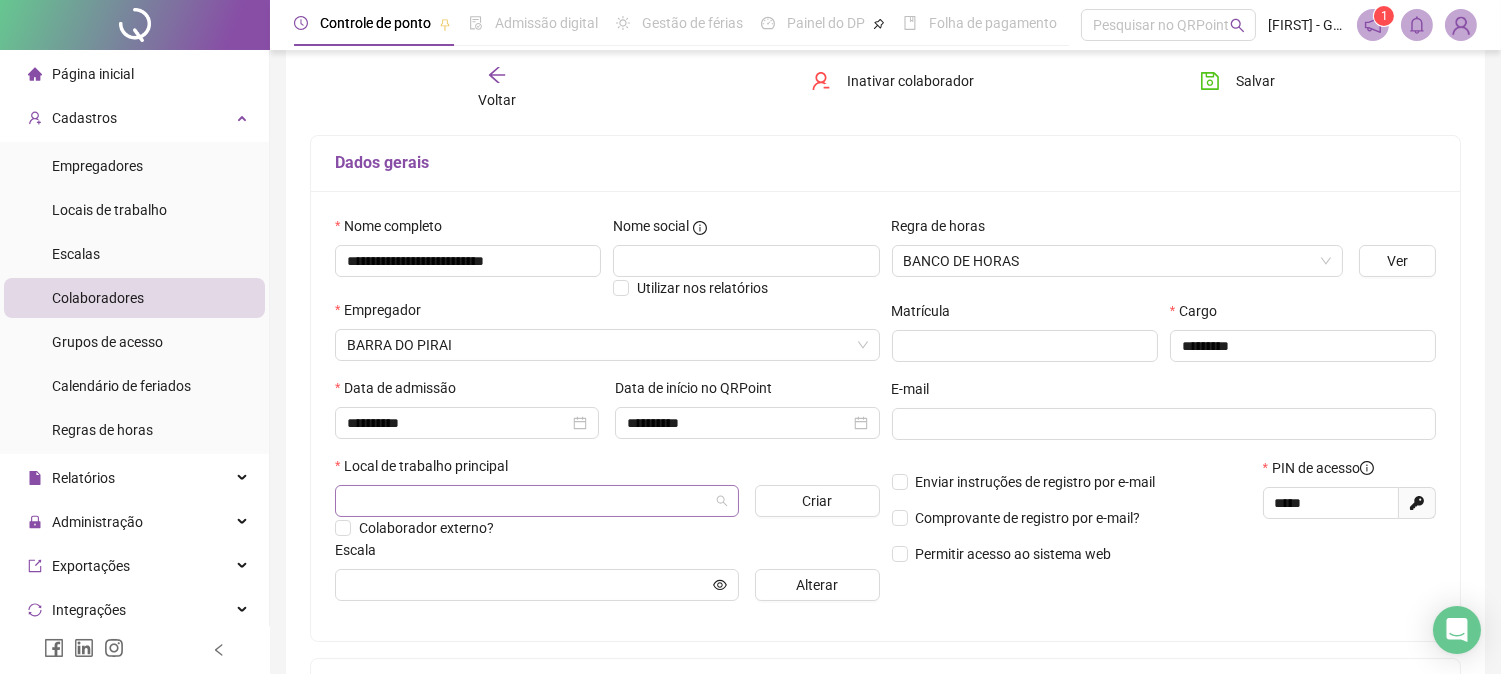 click at bounding box center (537, 501) 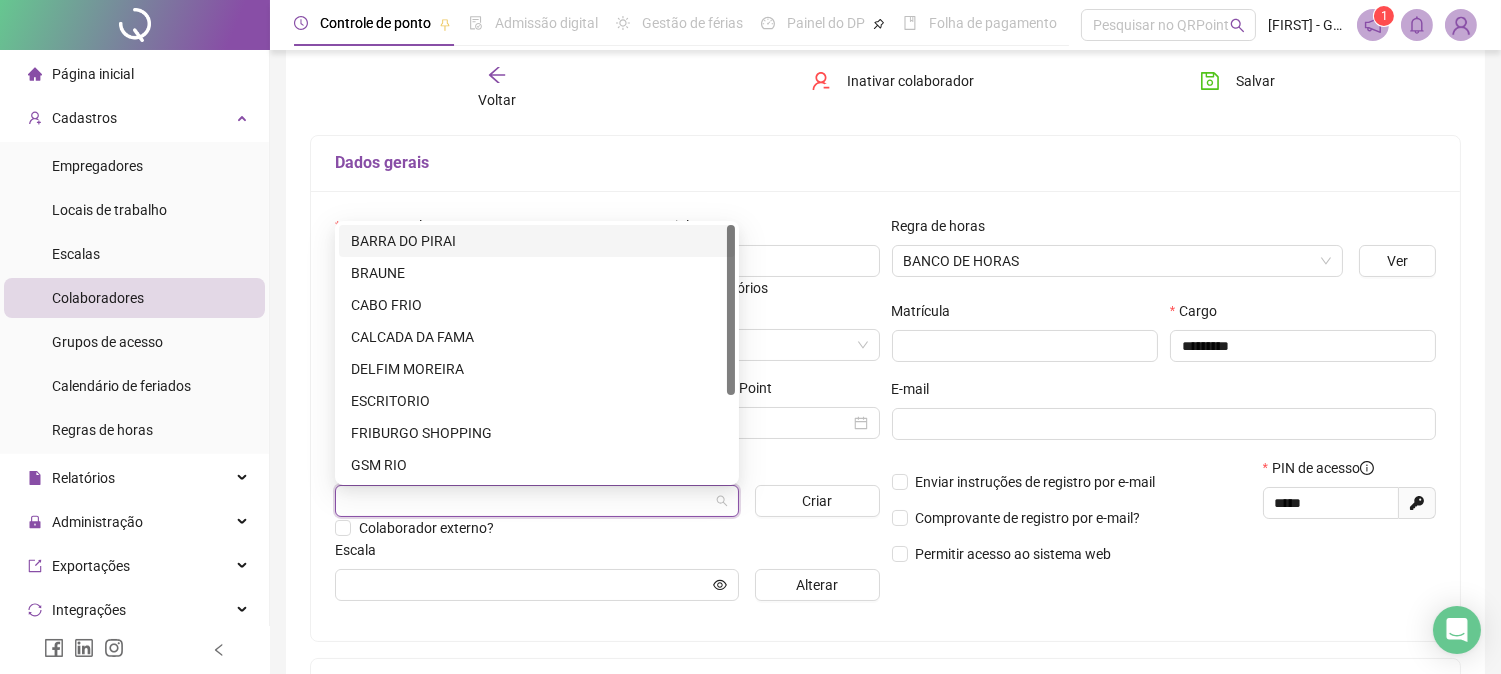 click on "BARRA DO PIRAI" at bounding box center [537, 241] 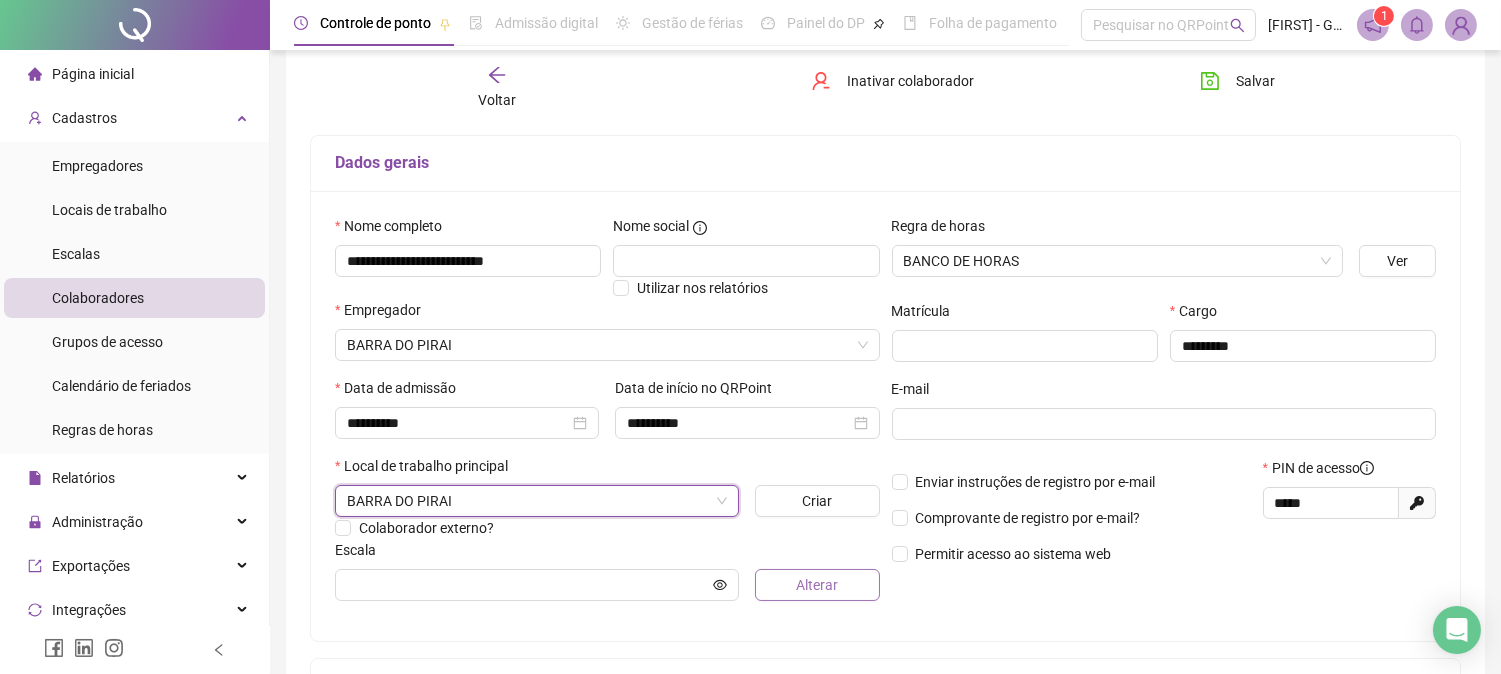 click on "Alterar" at bounding box center [817, 585] 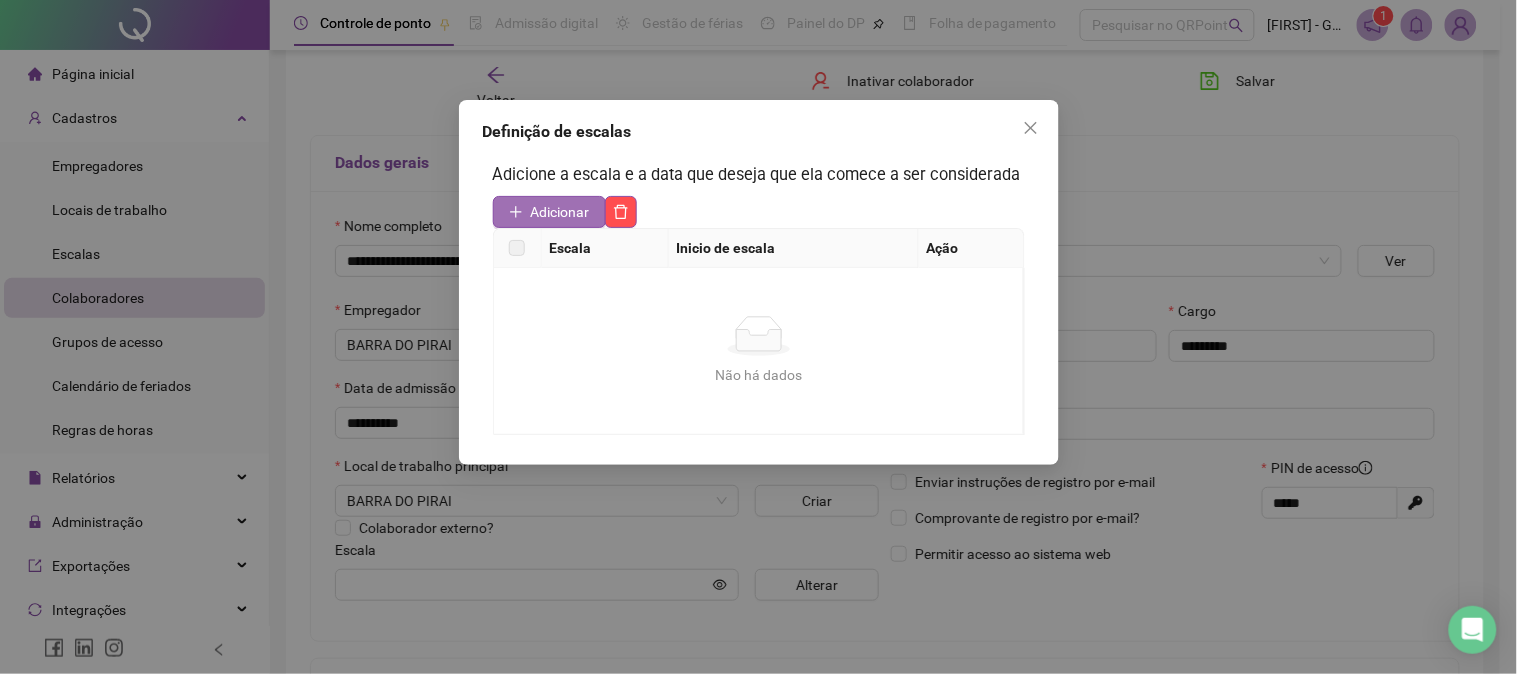 click on "Adicionar" at bounding box center [549, 212] 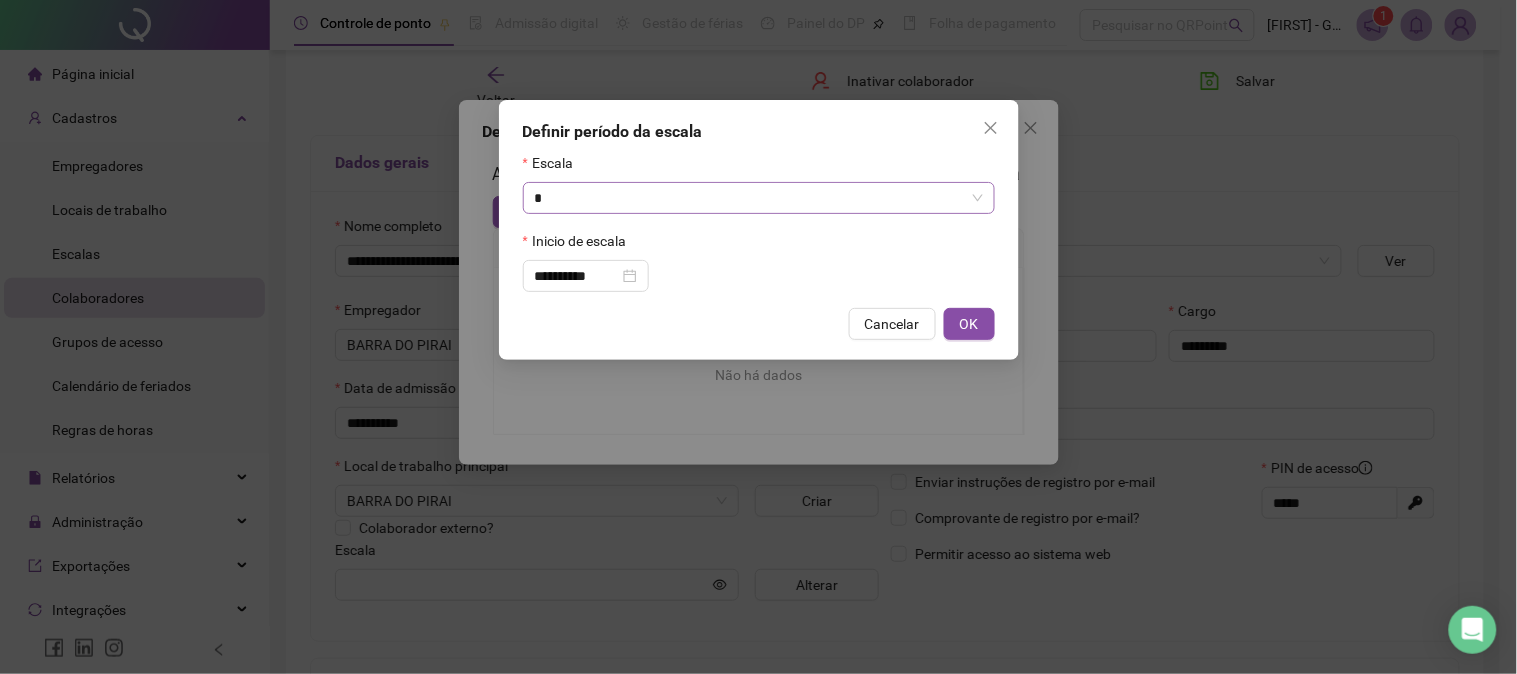 click on "*" at bounding box center [750, 198] 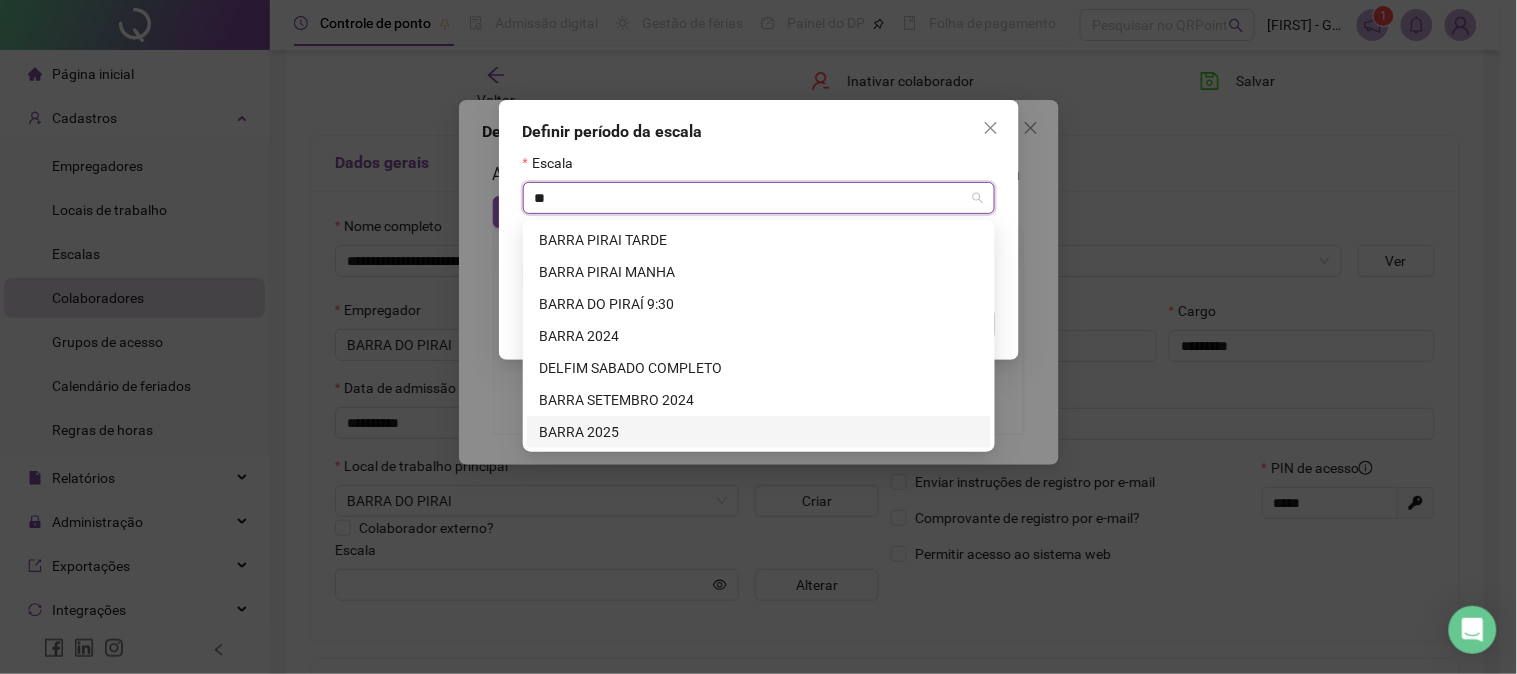 click on "BARRA 2025" at bounding box center (759, 432) 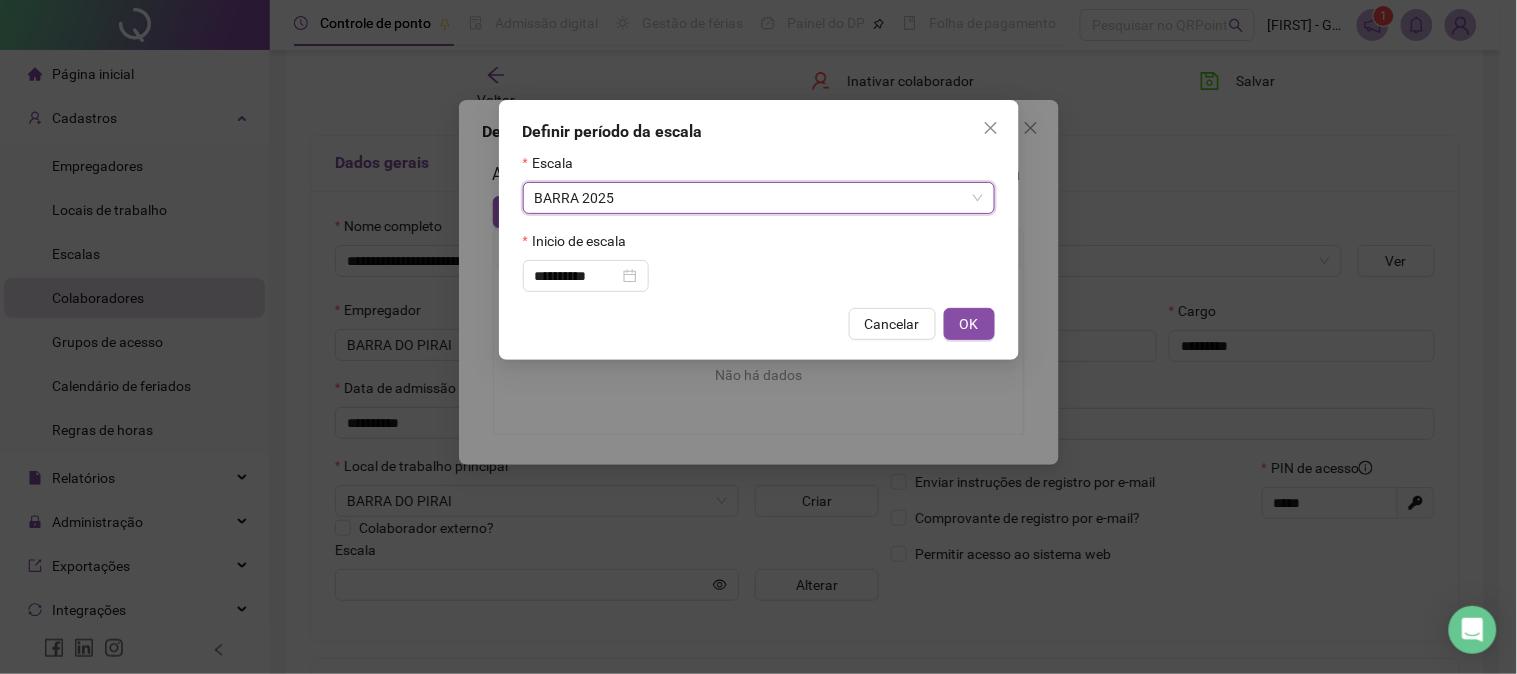 click on "OK" at bounding box center [969, 324] 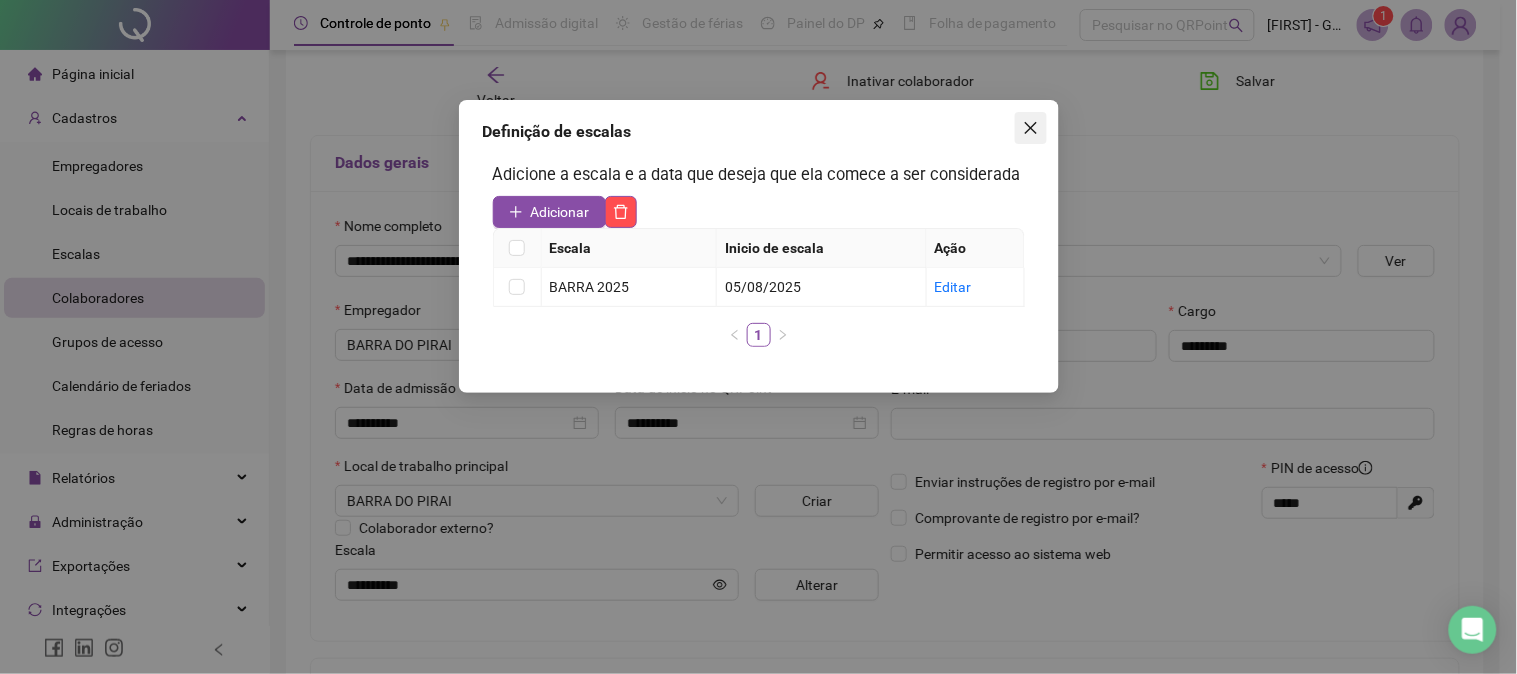 drag, startPoint x: 1036, startPoint y: 132, endPoint x: 1072, endPoint y: 172, distance: 53.814495 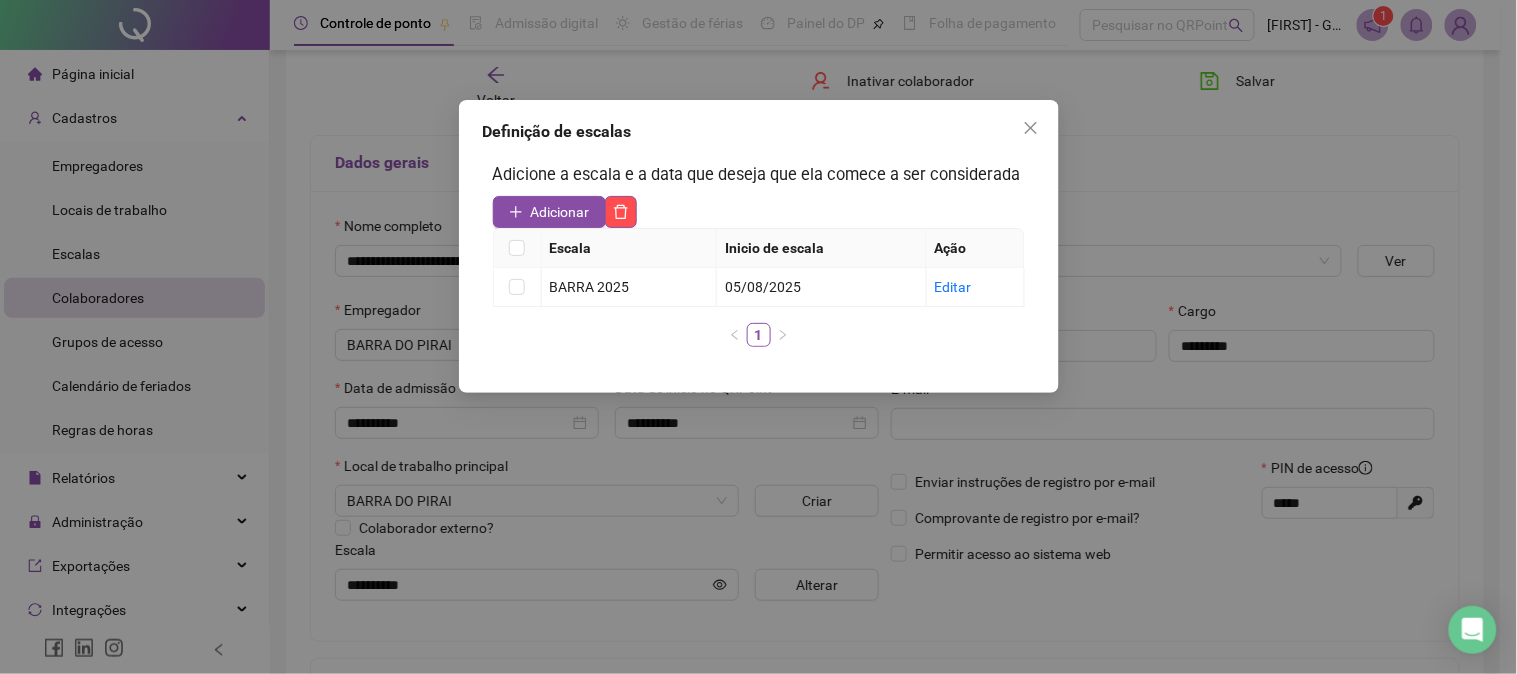 click 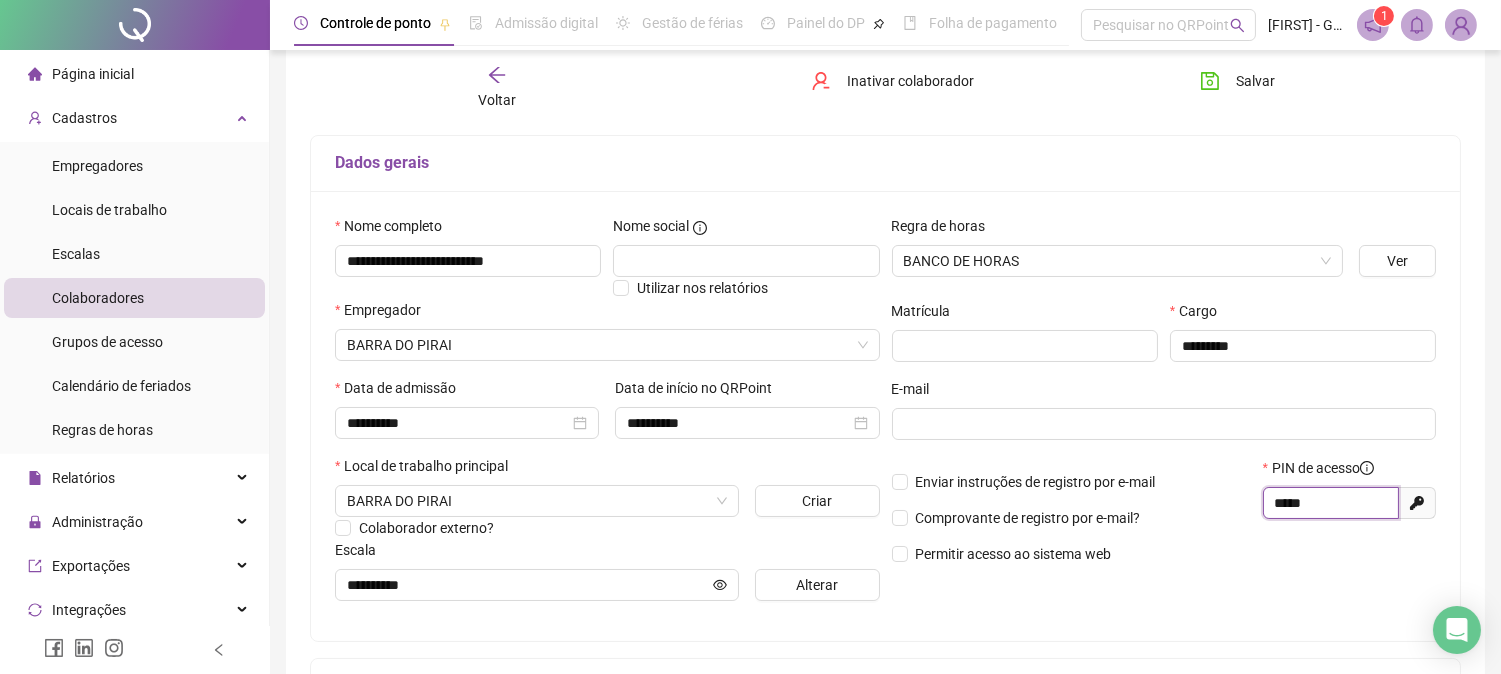 drag, startPoint x: 1324, startPoint y: 507, endPoint x: 1186, endPoint y: 510, distance: 138.03261 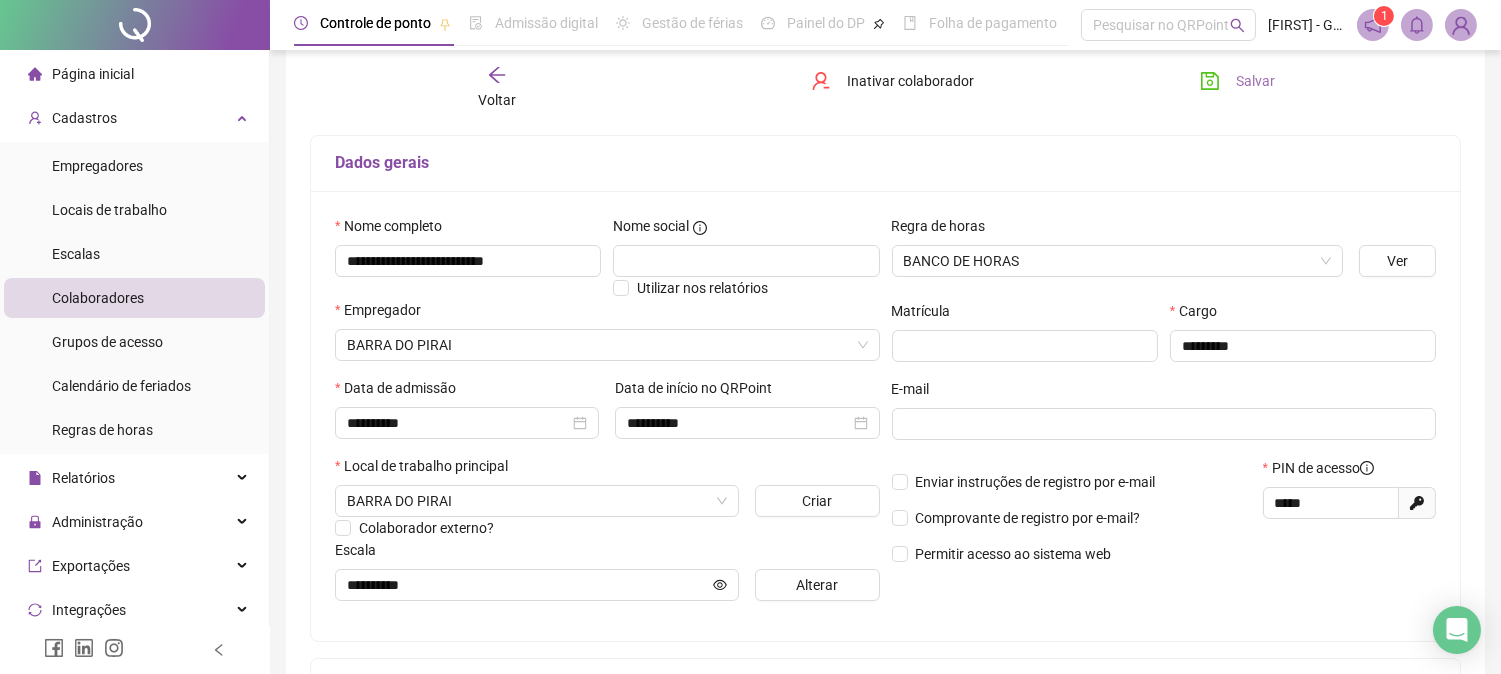 click on "Salvar" at bounding box center [1255, 81] 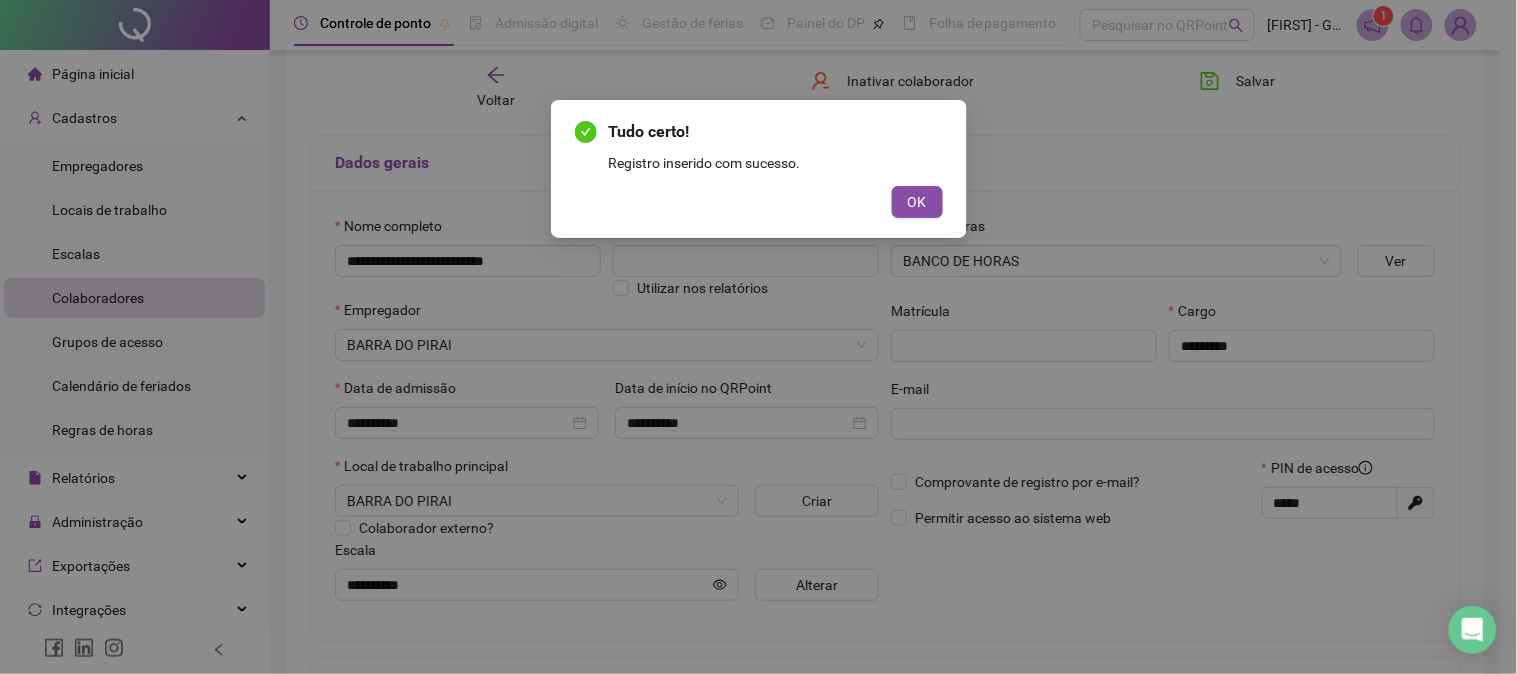 drag, startPoint x: 927, startPoint y: 211, endPoint x: 870, endPoint y: 180, distance: 64.884514 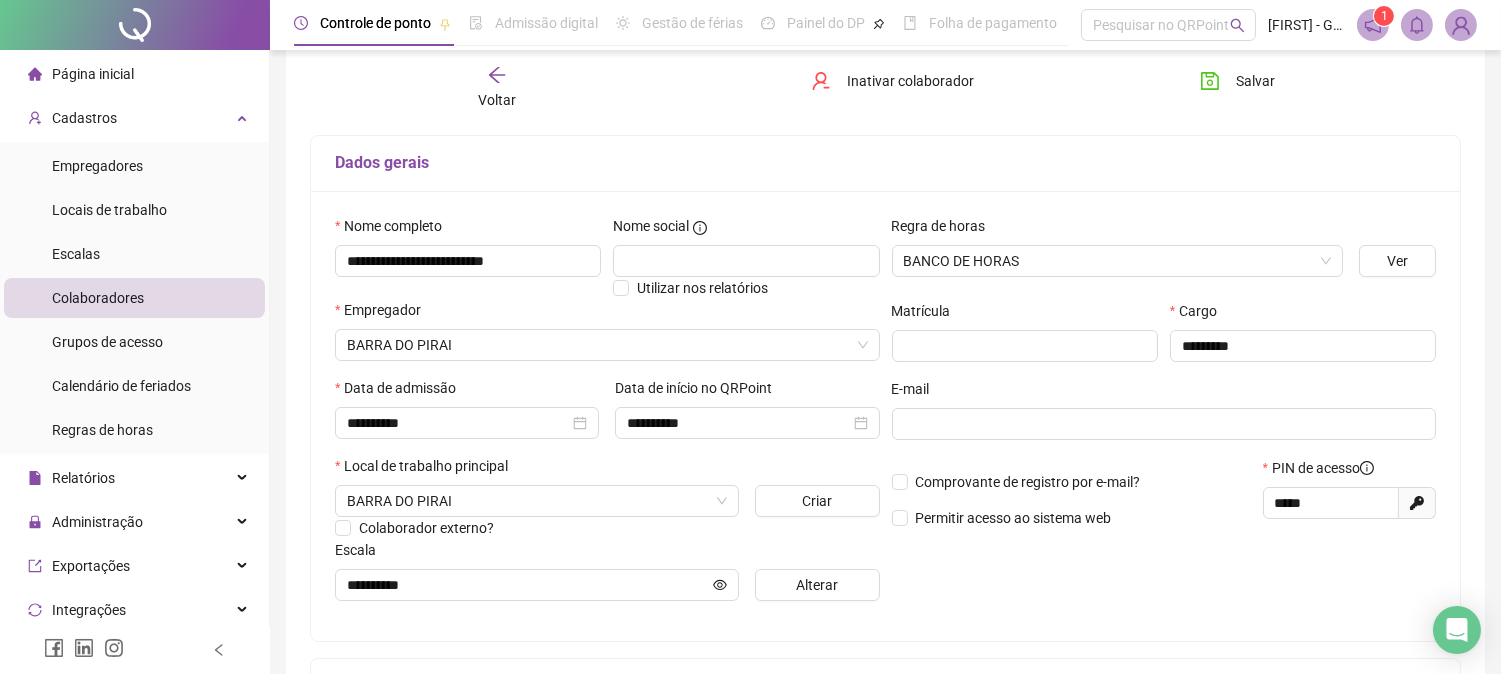 click 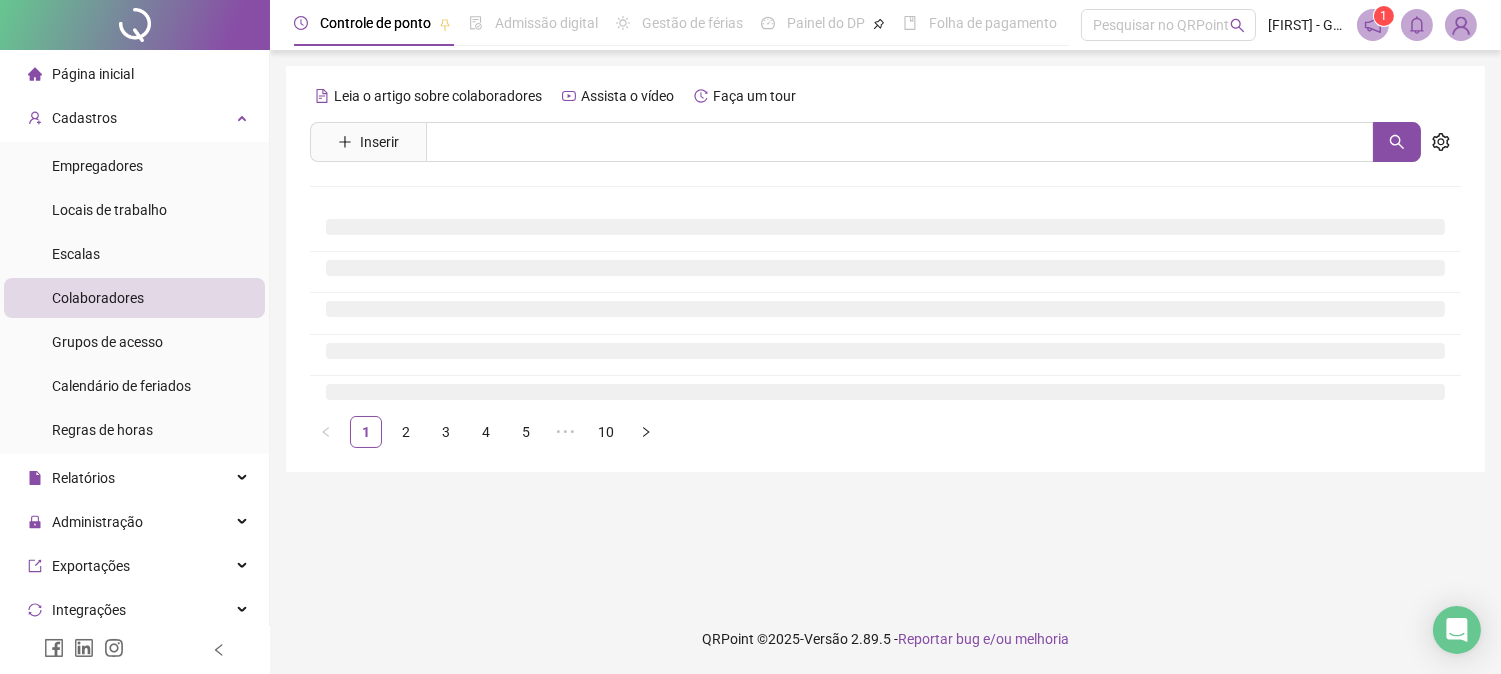 scroll, scrollTop: 0, scrollLeft: 0, axis: both 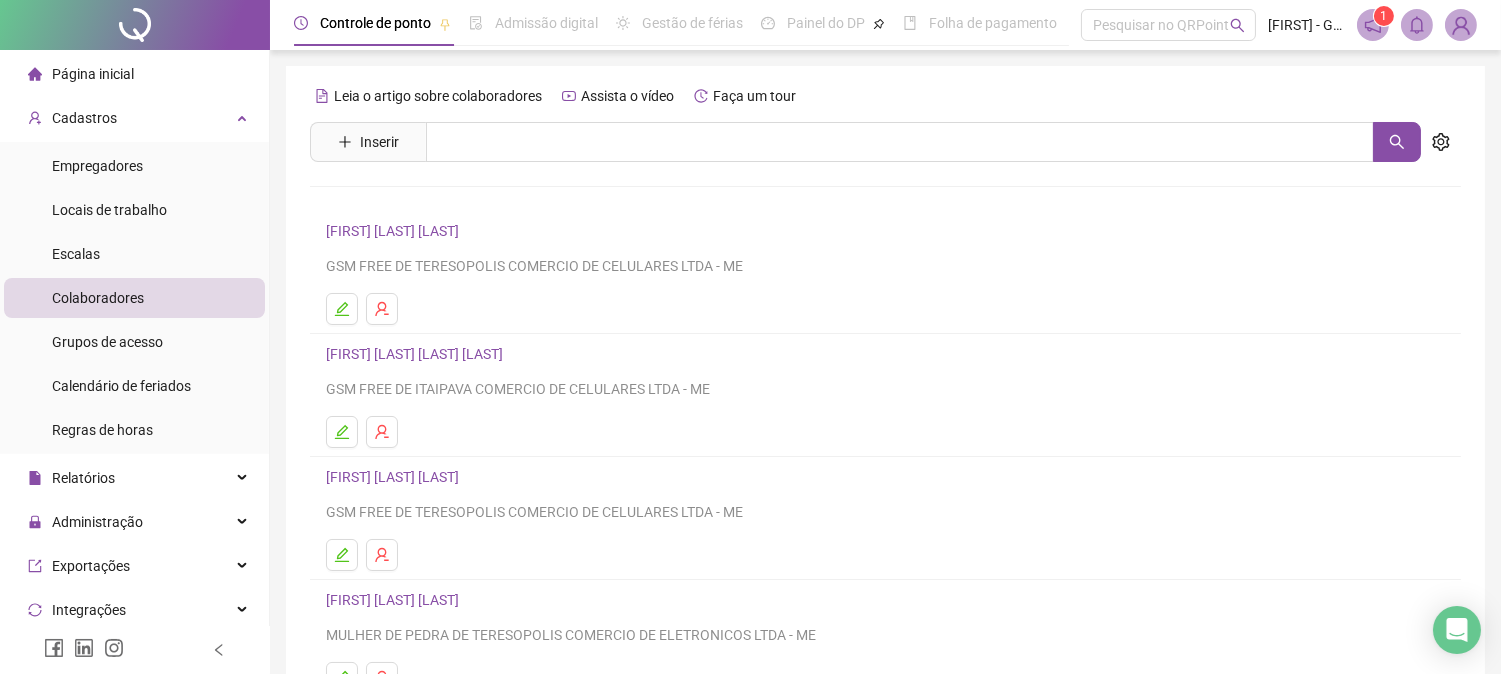 click on "Página inicial" at bounding box center [93, 74] 